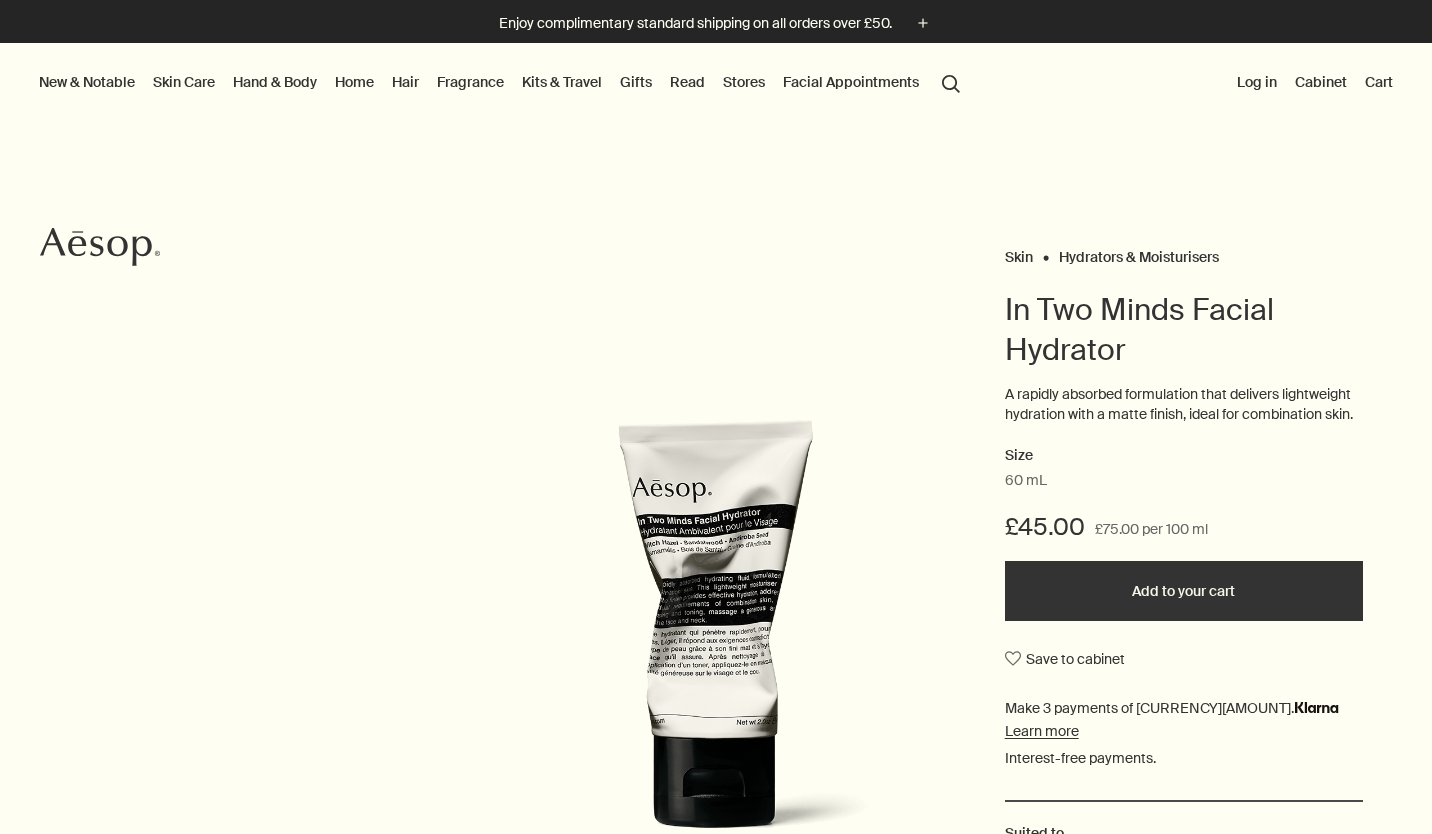 scroll, scrollTop: 0, scrollLeft: 0, axis: both 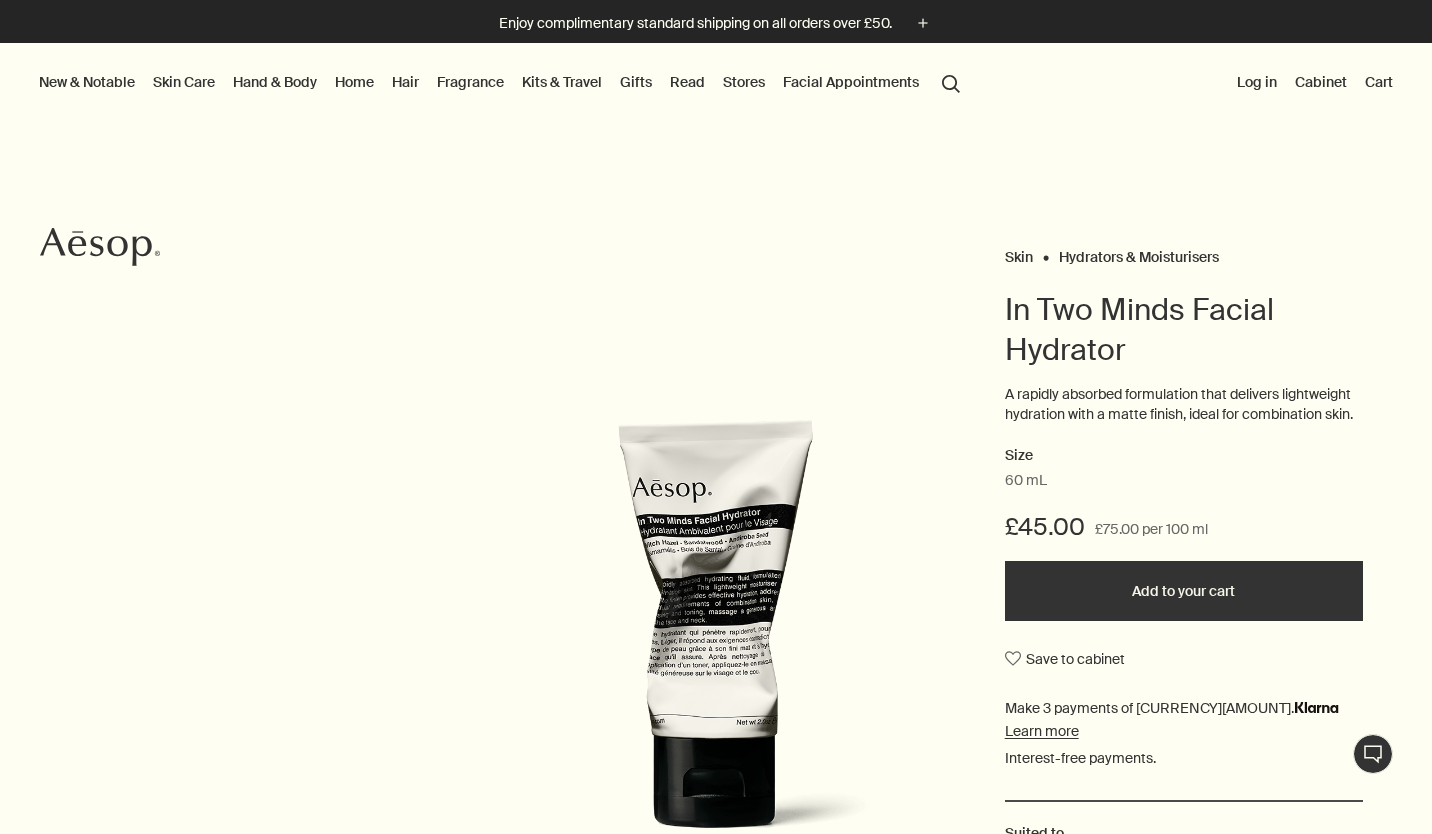 click on "Skin Care" at bounding box center [184, 82] 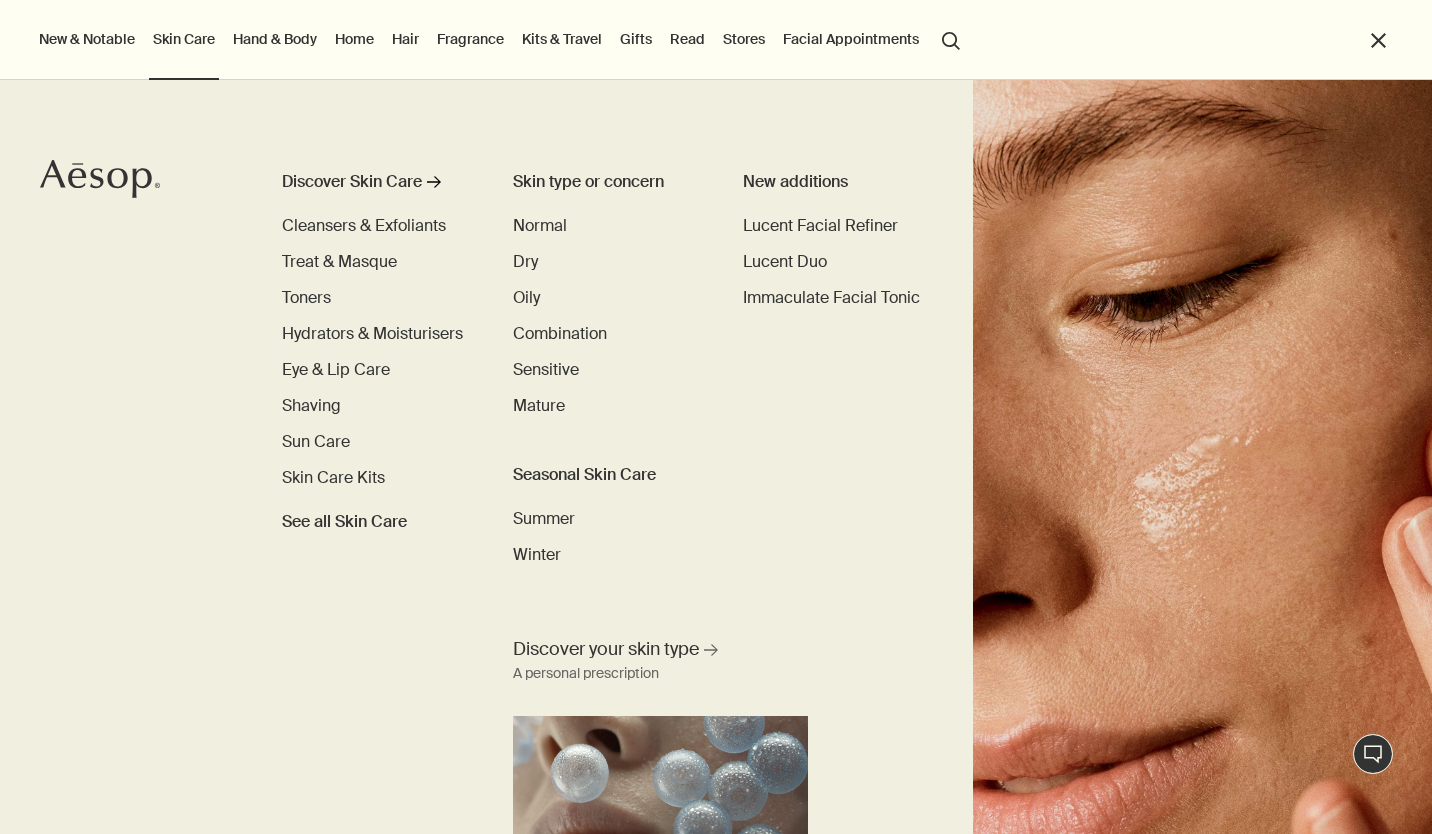 click on "Cleansers & Exfoliants" at bounding box center [364, 225] 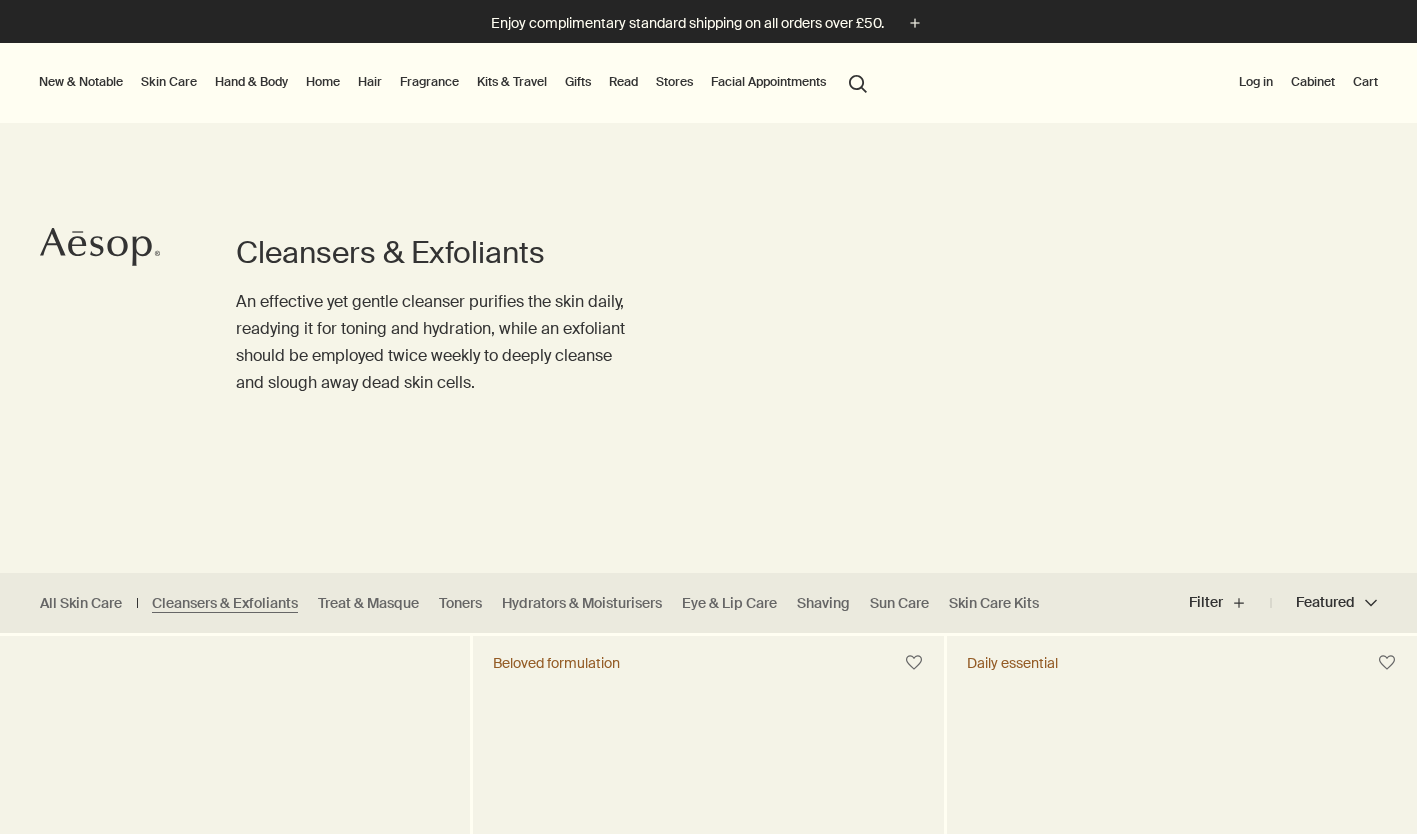 scroll, scrollTop: 0, scrollLeft: 0, axis: both 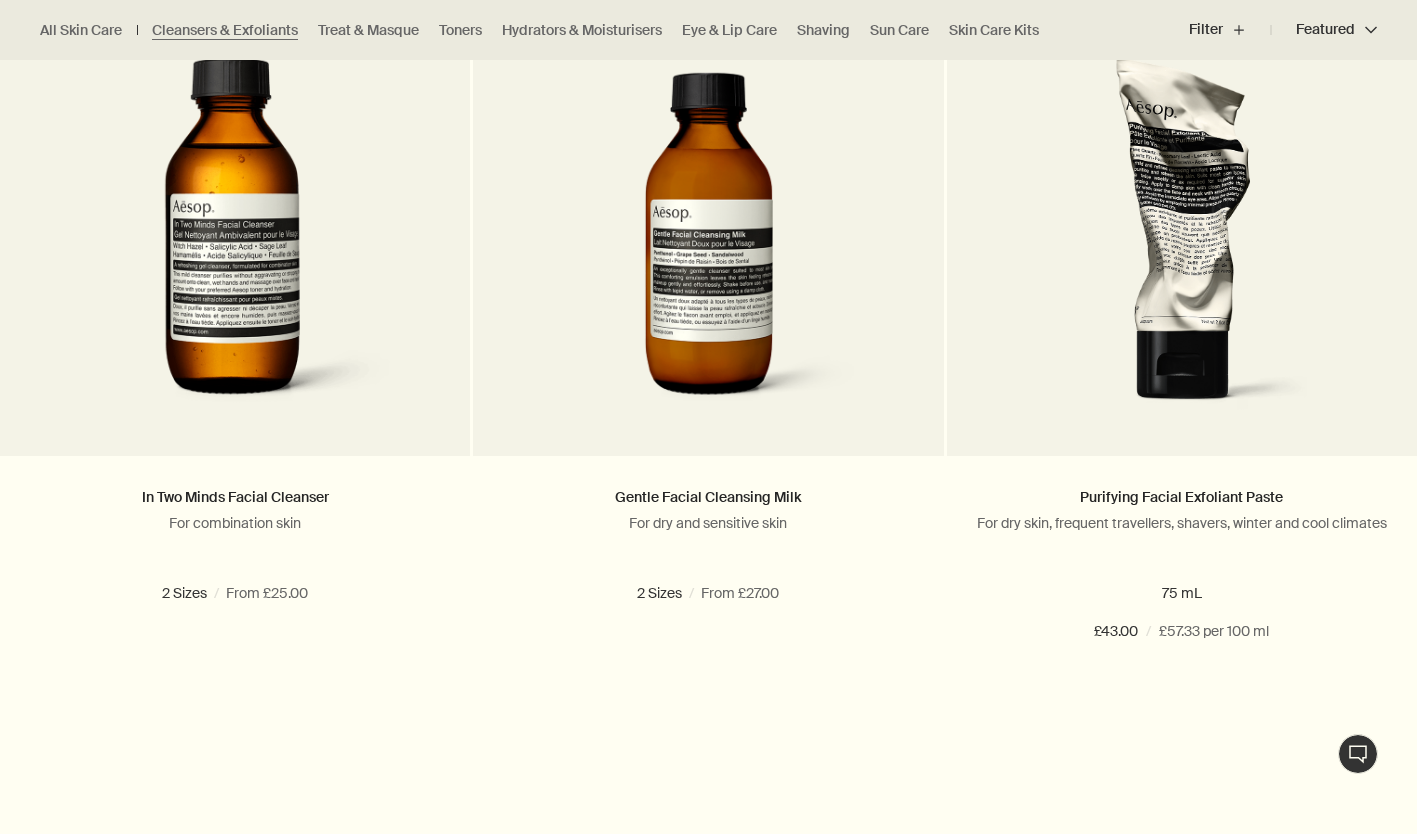click at bounding box center (252, 593) 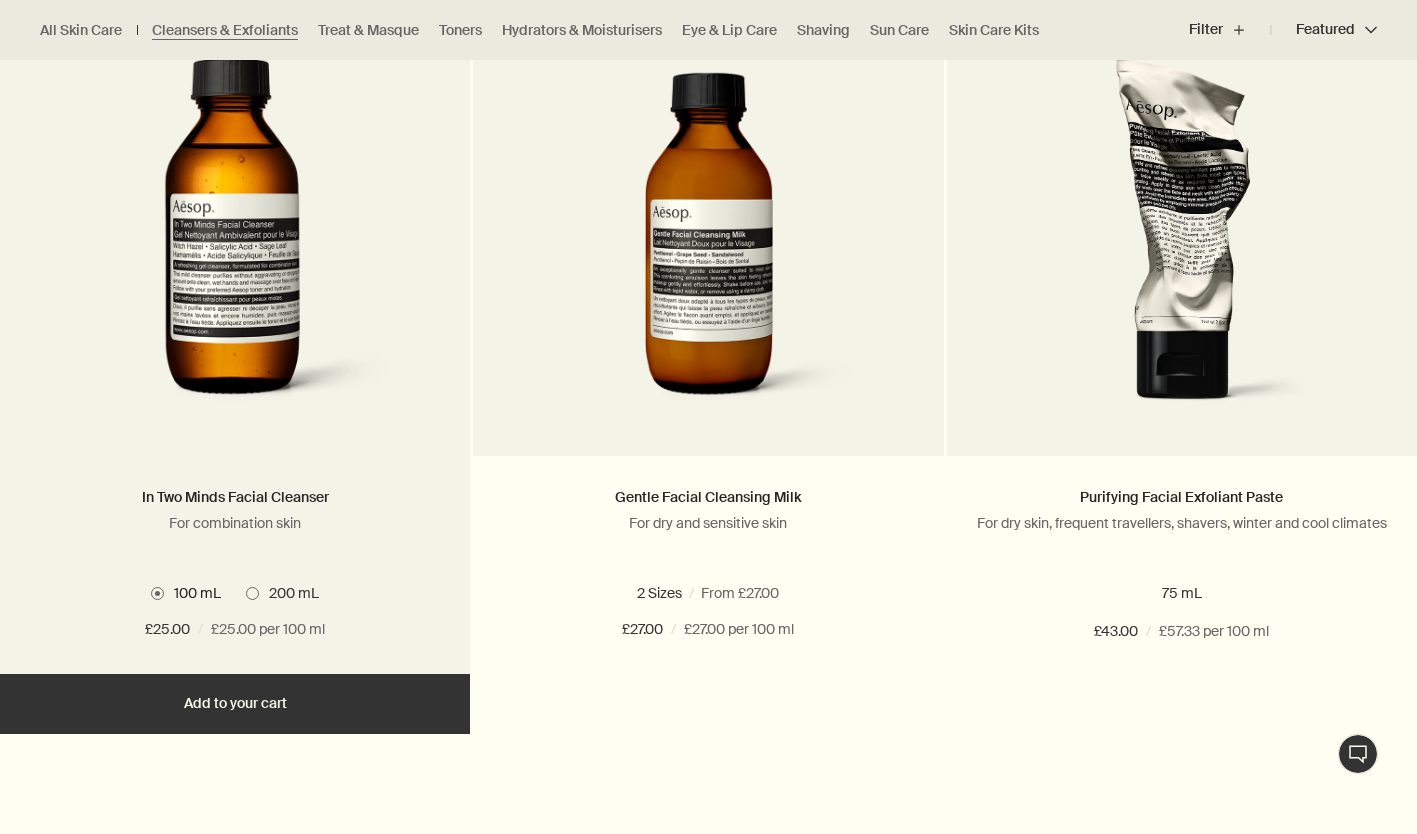 click on "200 mL" at bounding box center [246, 2690] 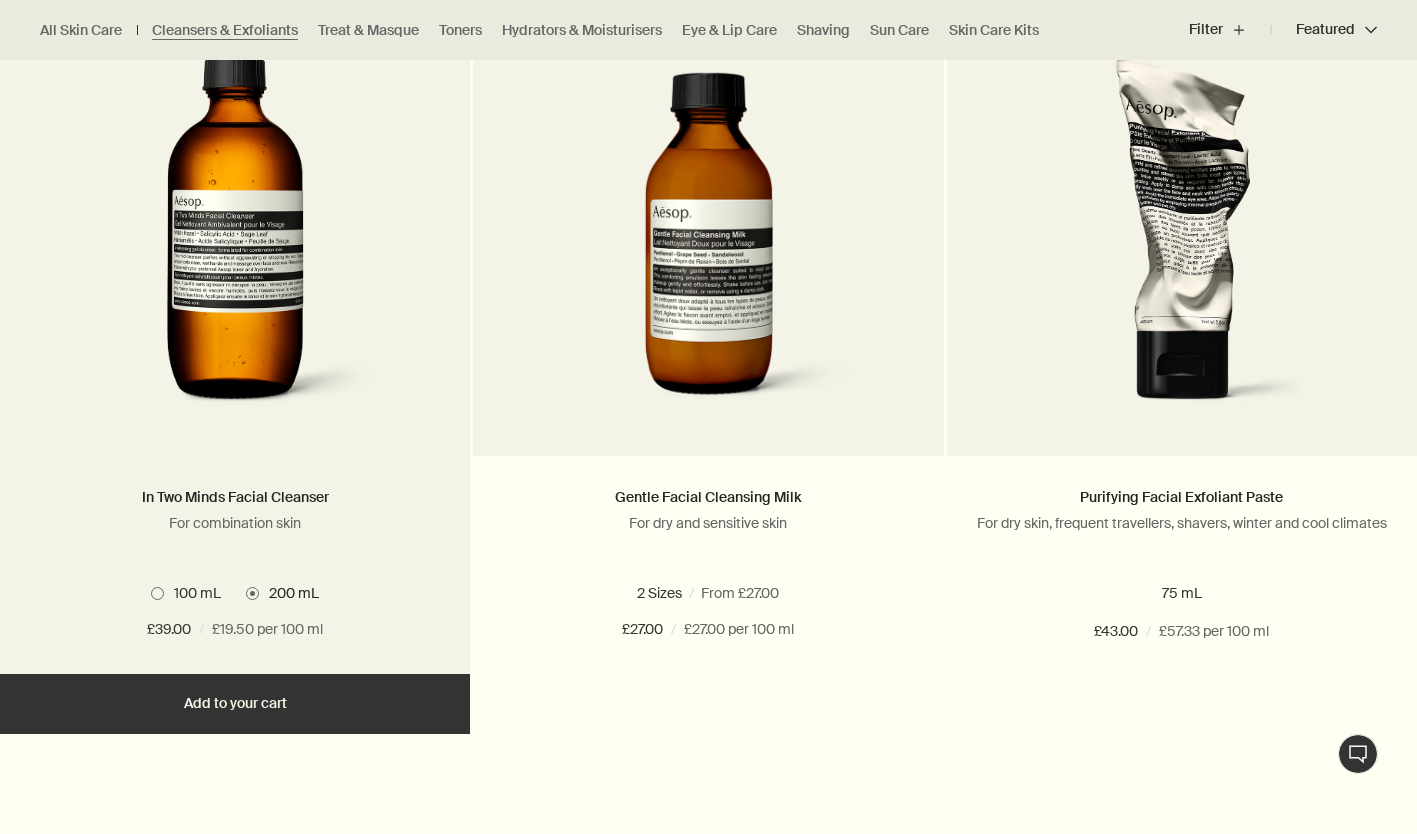 click on "Add Add to your cart" at bounding box center (235, 704) 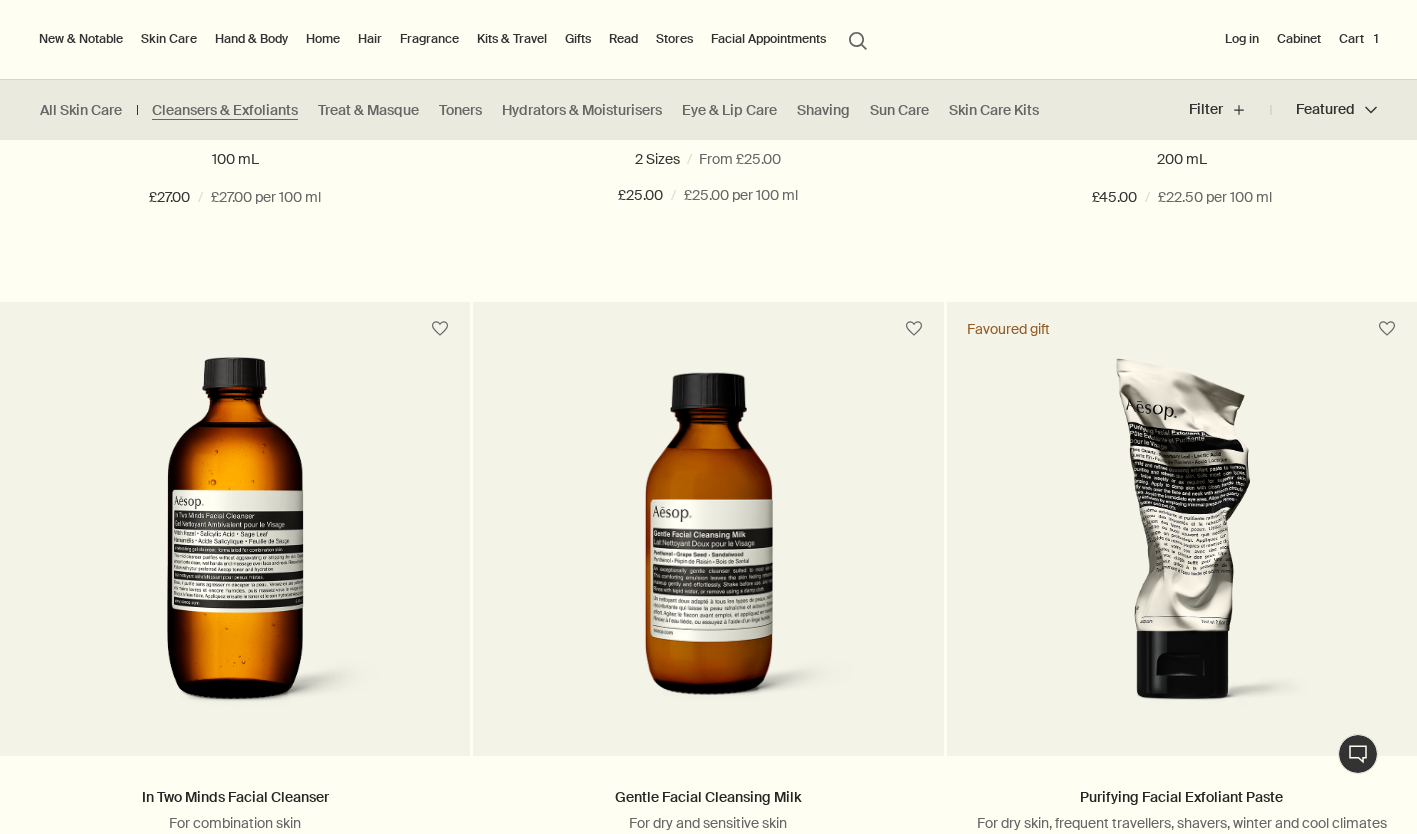 scroll, scrollTop: 1800, scrollLeft: 0, axis: vertical 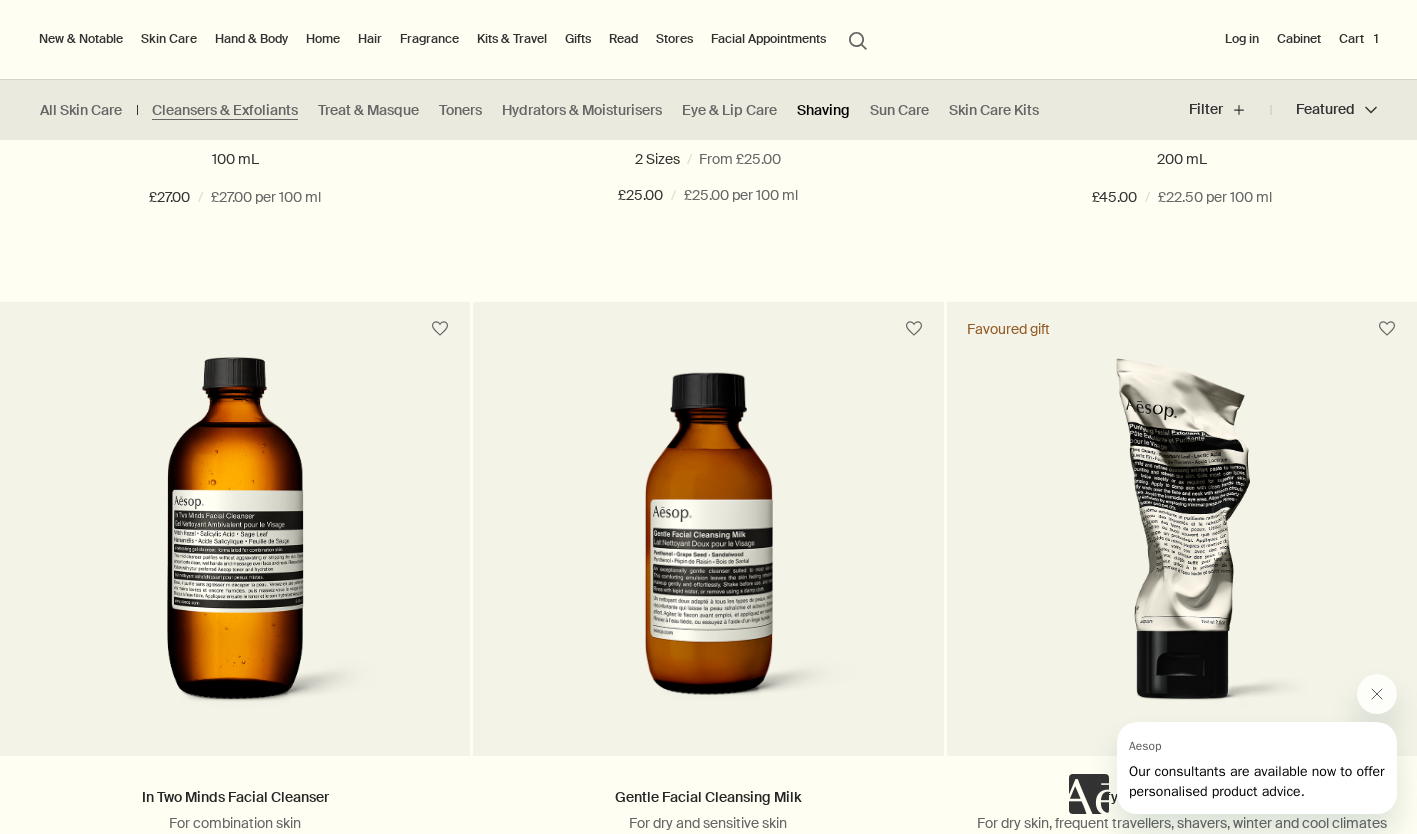 click on "Shaving" at bounding box center [823, 110] 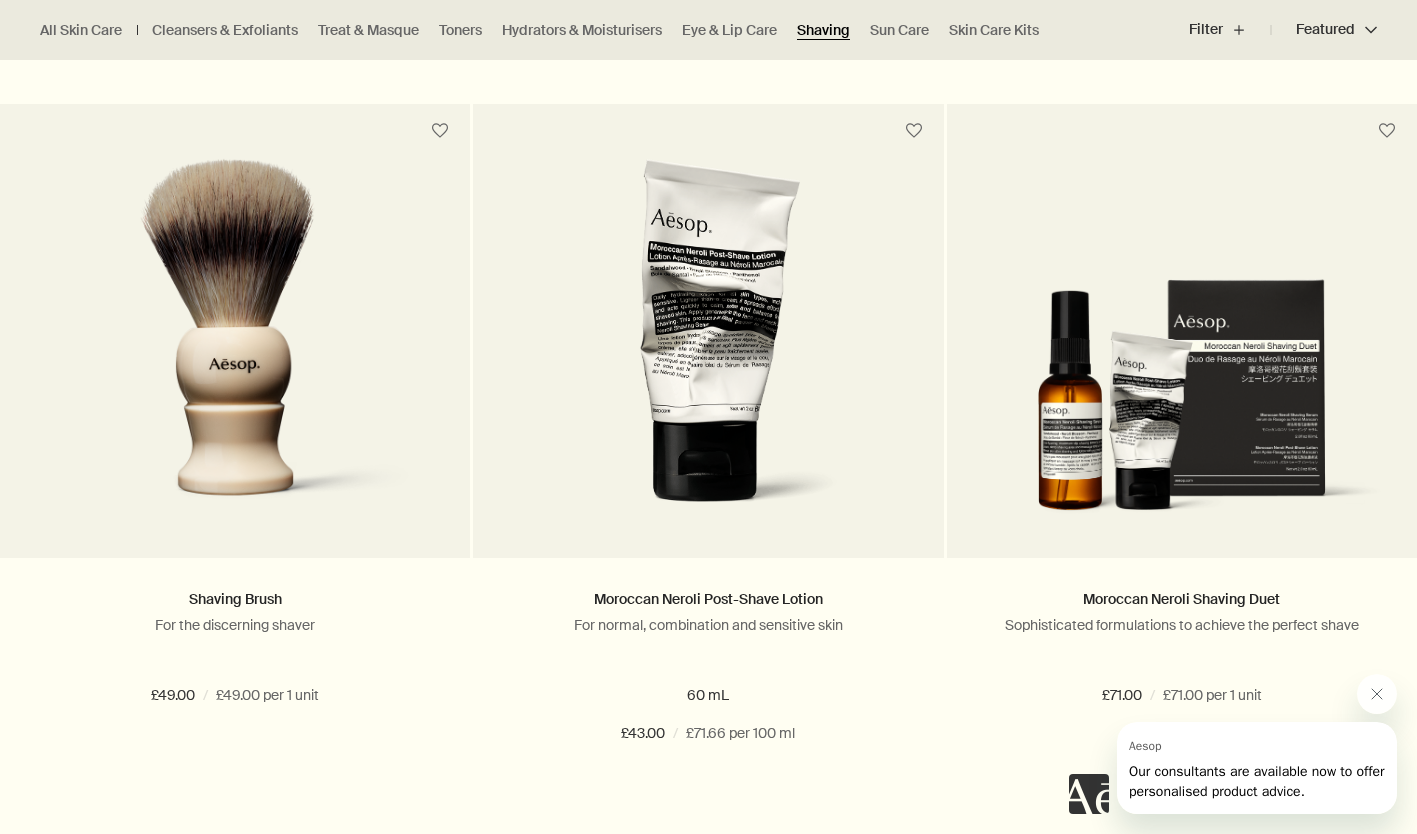 scroll, scrollTop: 1300, scrollLeft: 0, axis: vertical 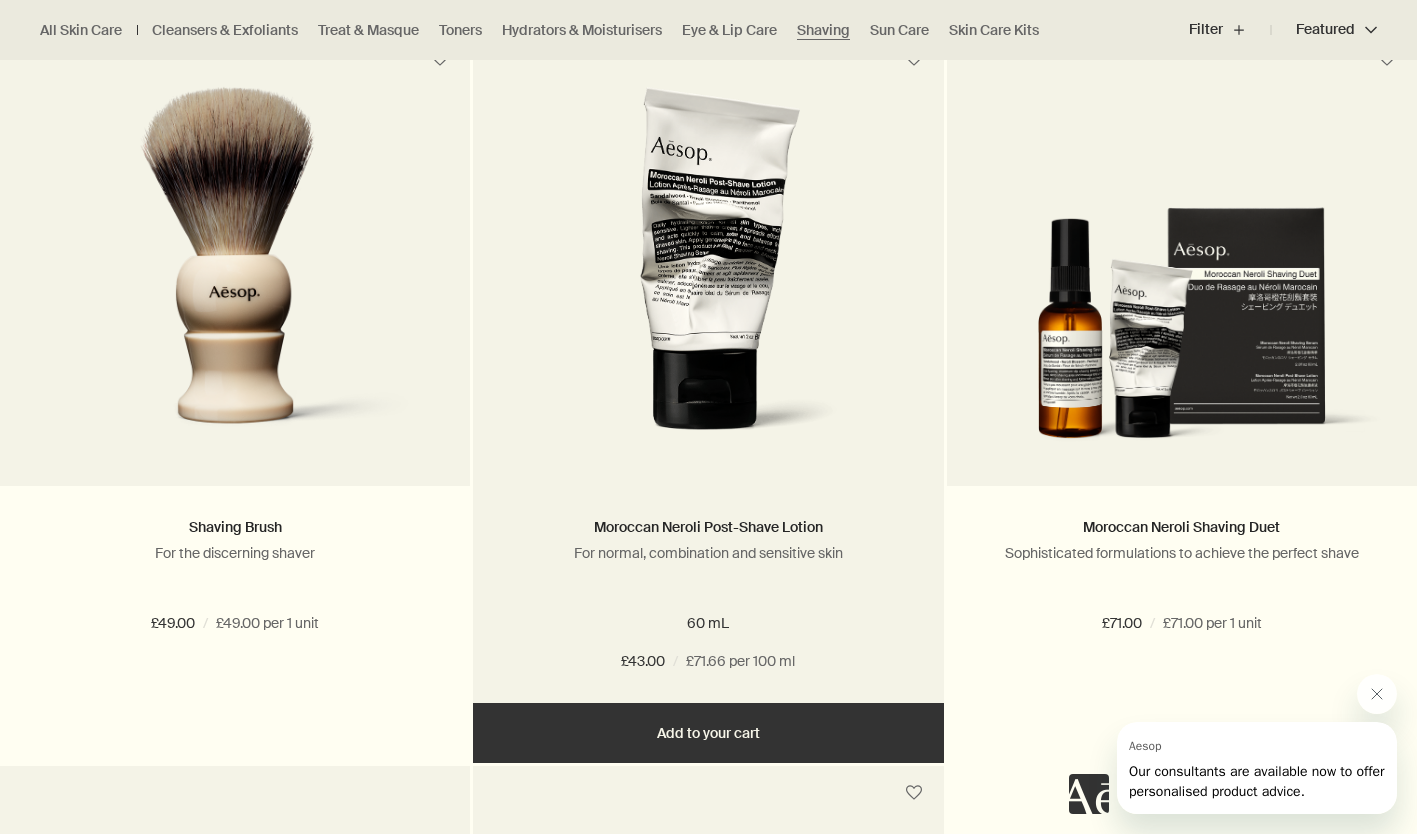 click on "Add Add to your cart" at bounding box center [708, 733] 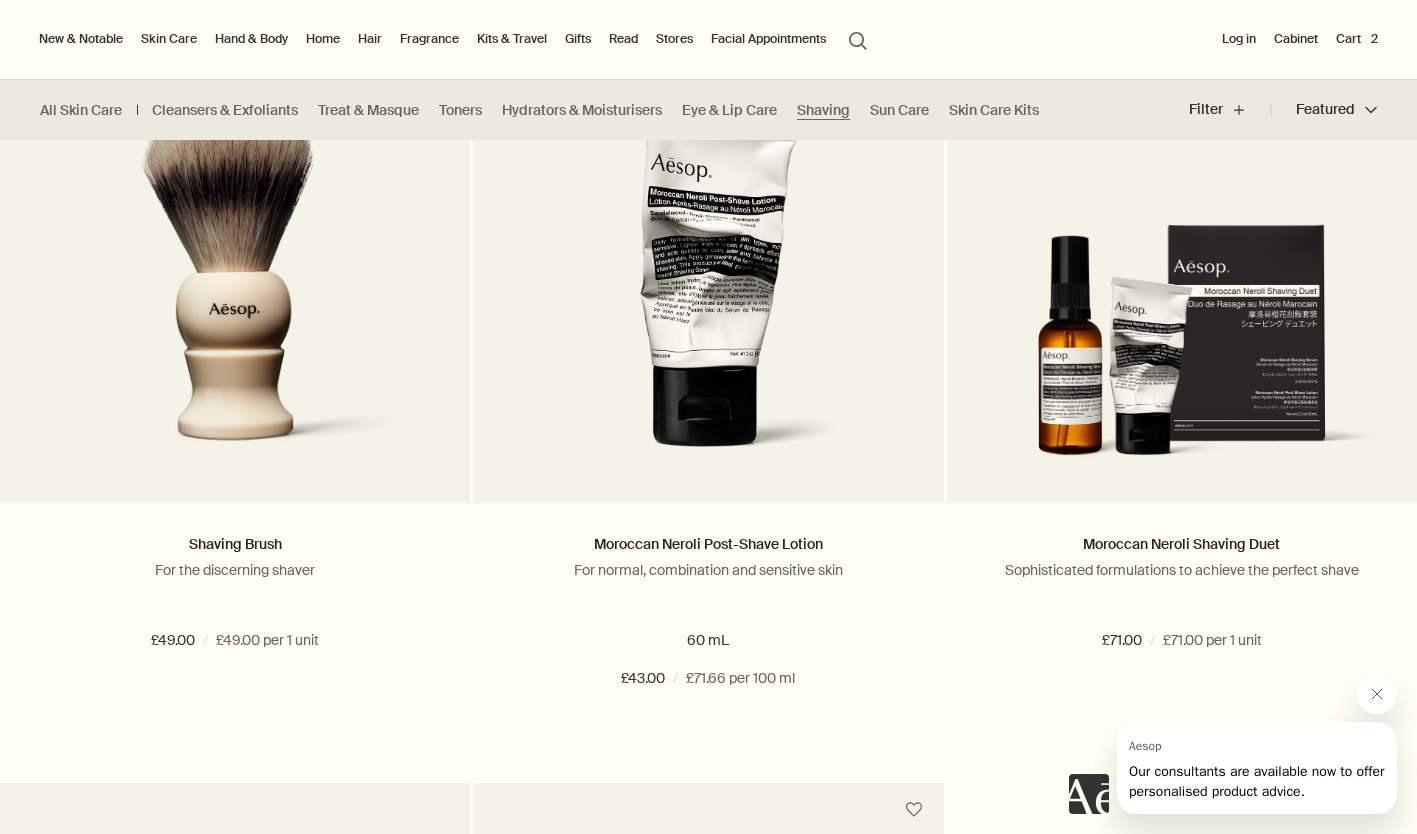 scroll, scrollTop: 1200, scrollLeft: 0, axis: vertical 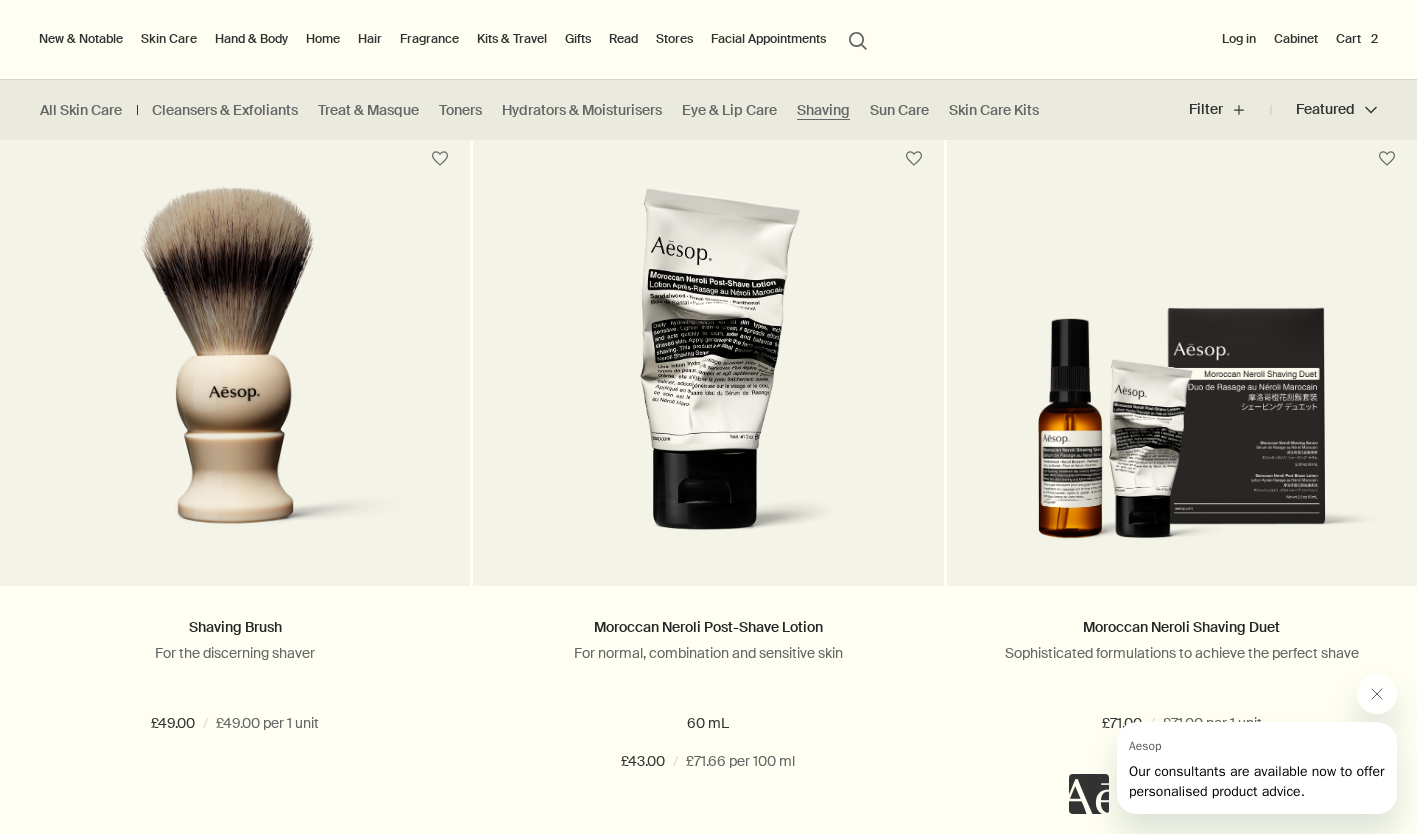 click on "Cart 2" at bounding box center [1357, 39] 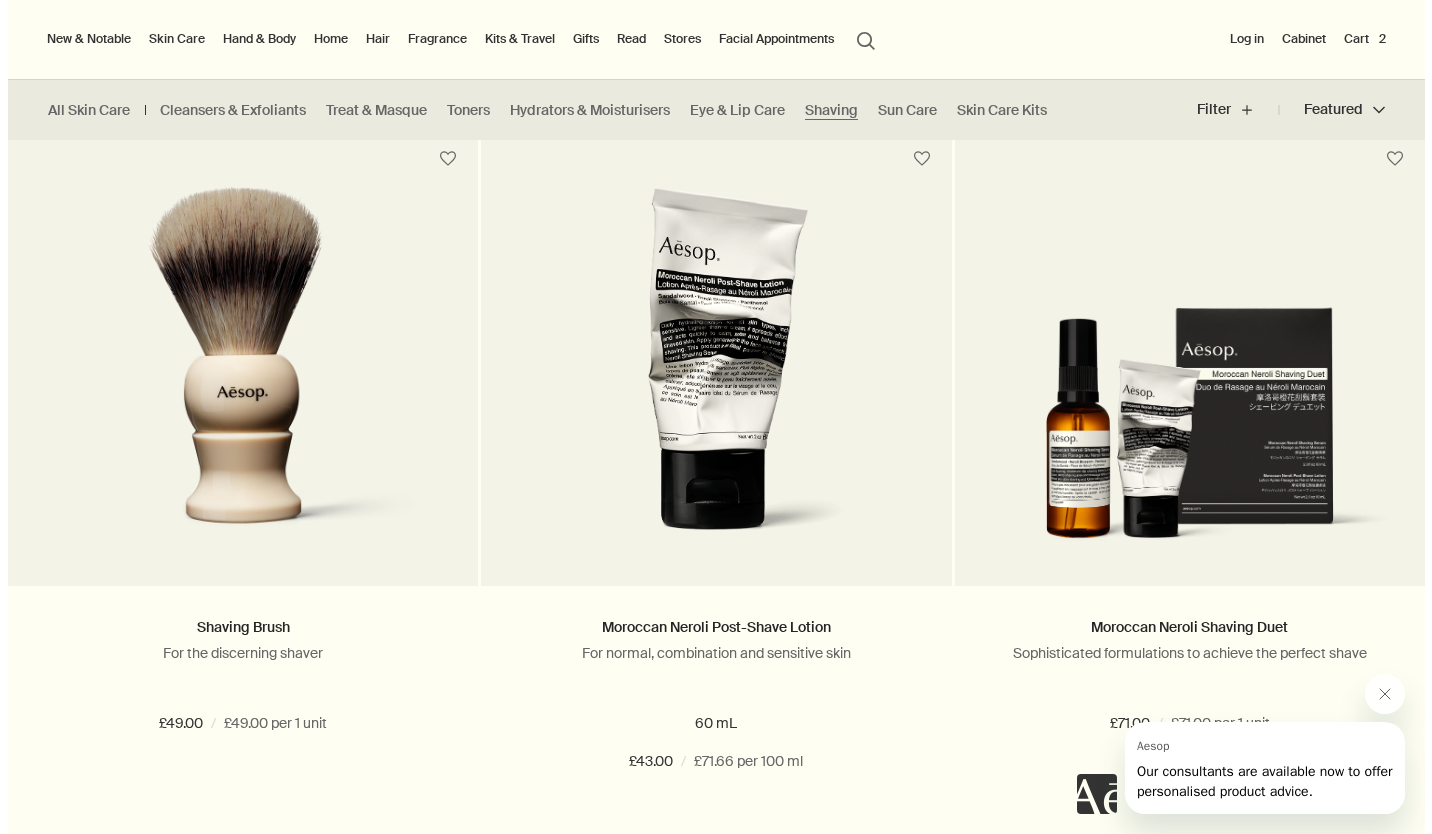 scroll, scrollTop: 0, scrollLeft: 0, axis: both 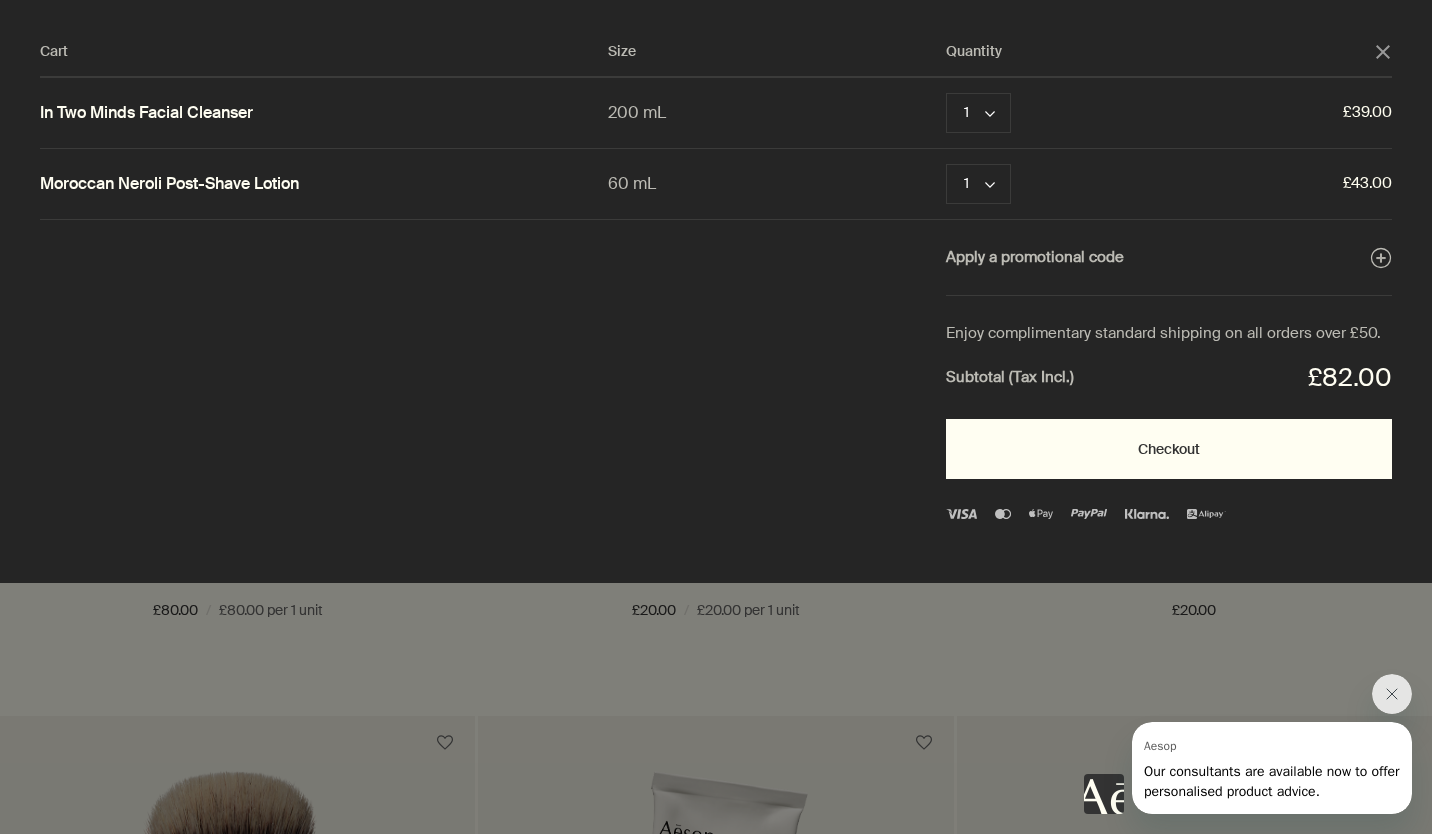 click on "Checkout" at bounding box center [1169, 449] 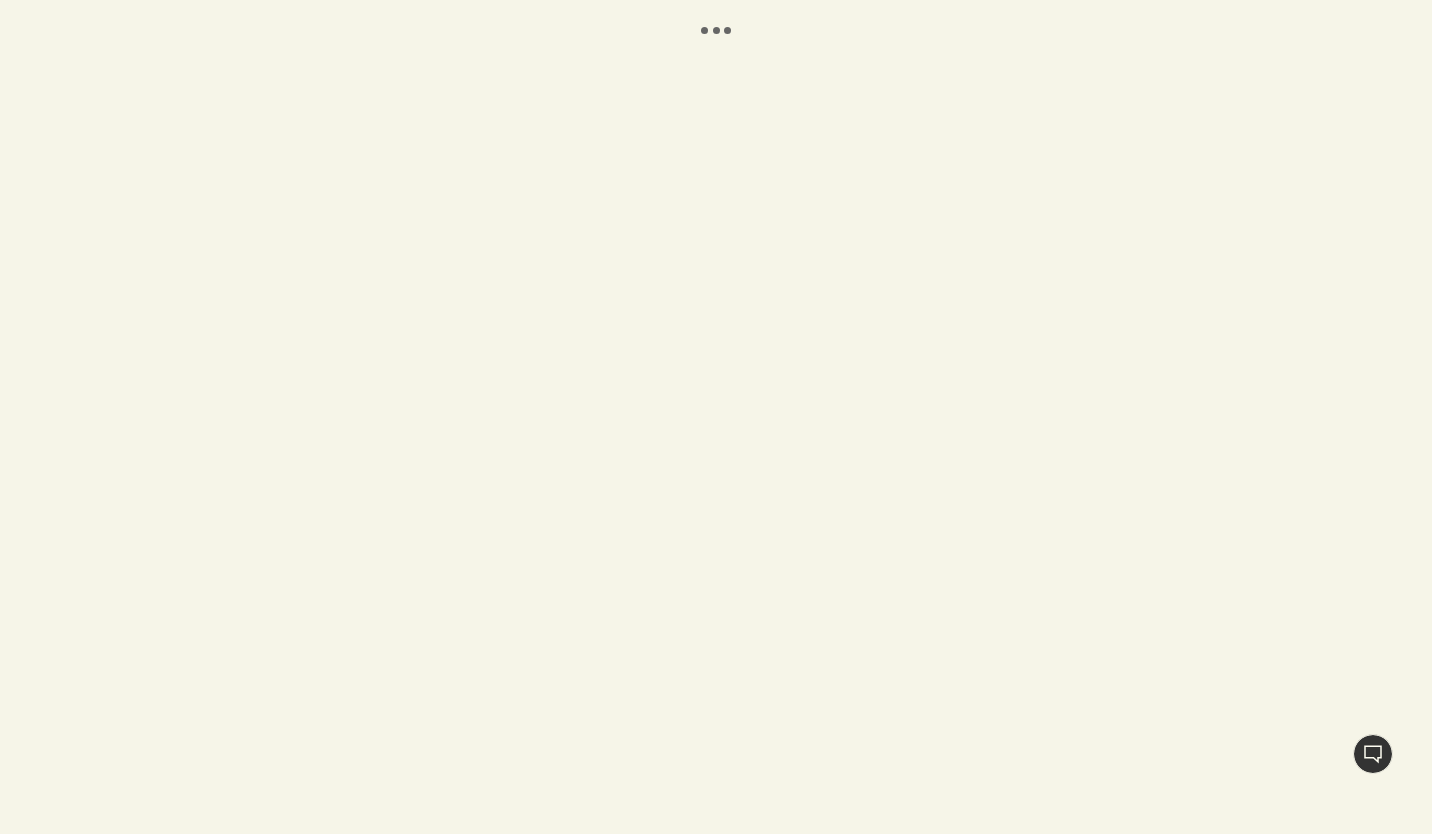scroll, scrollTop: 0, scrollLeft: 0, axis: both 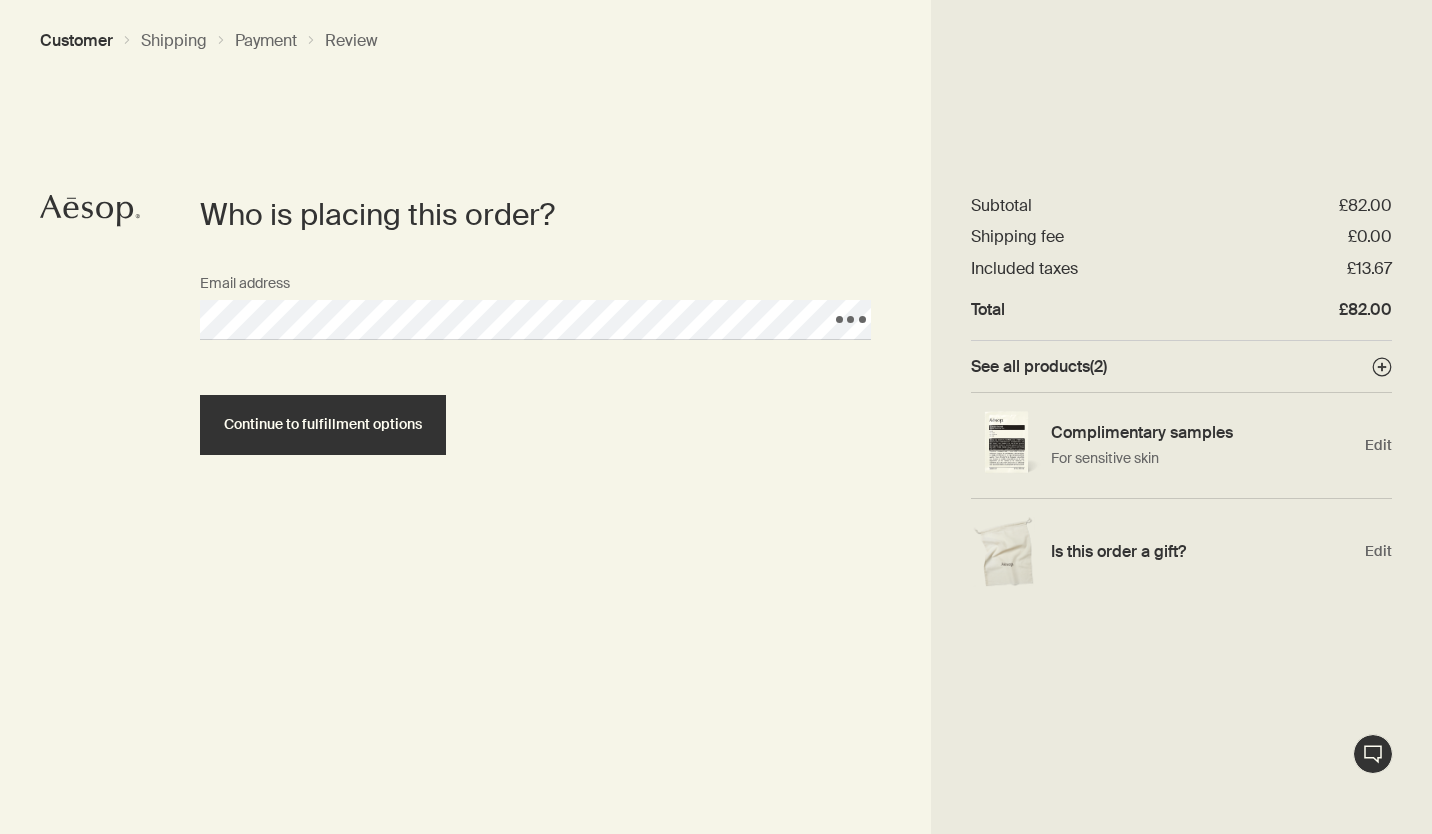 click on "Continue to fulfillment options" at bounding box center [323, 424] 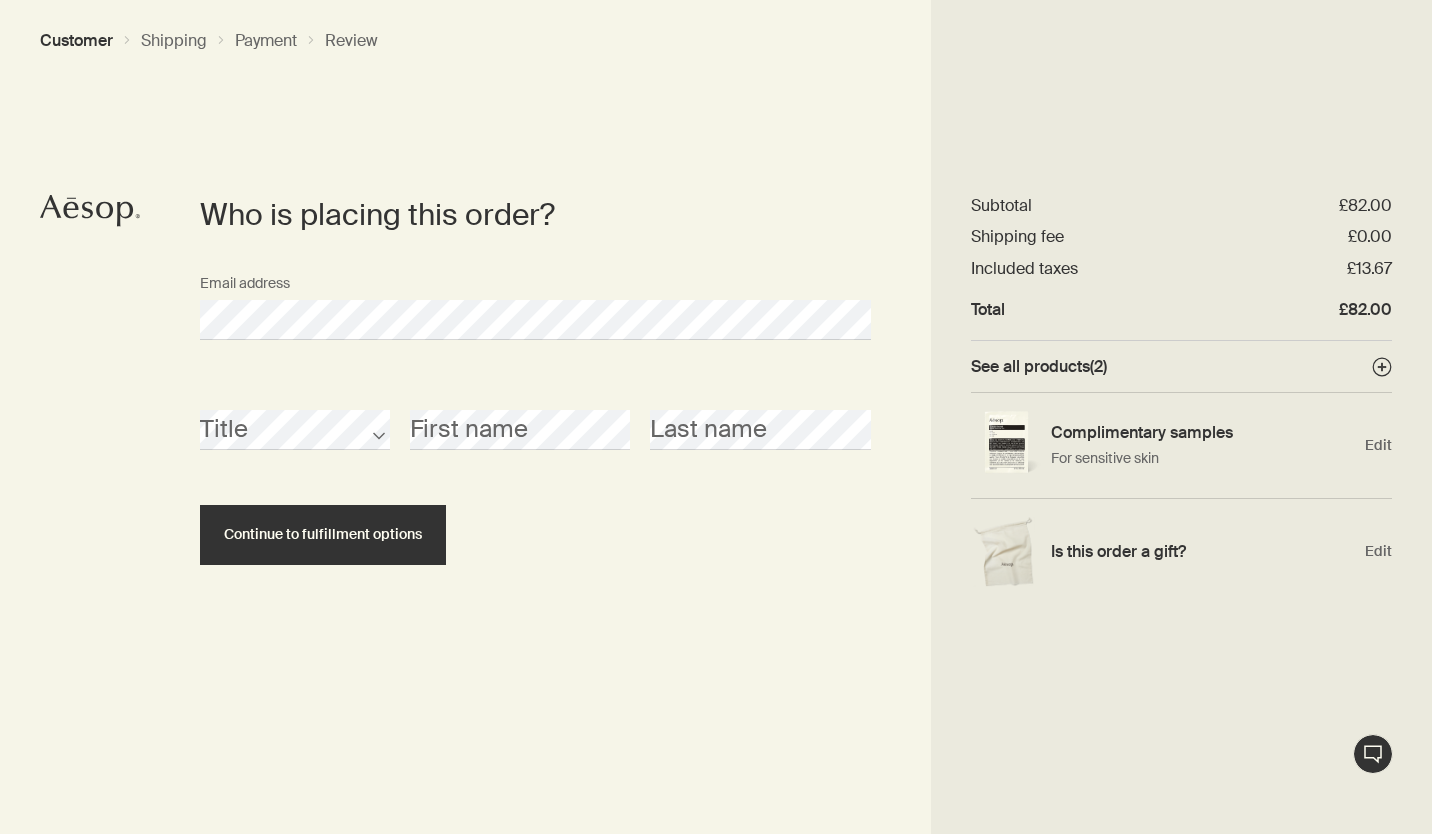 click on "Continue to fulfillment options" at bounding box center [323, 534] 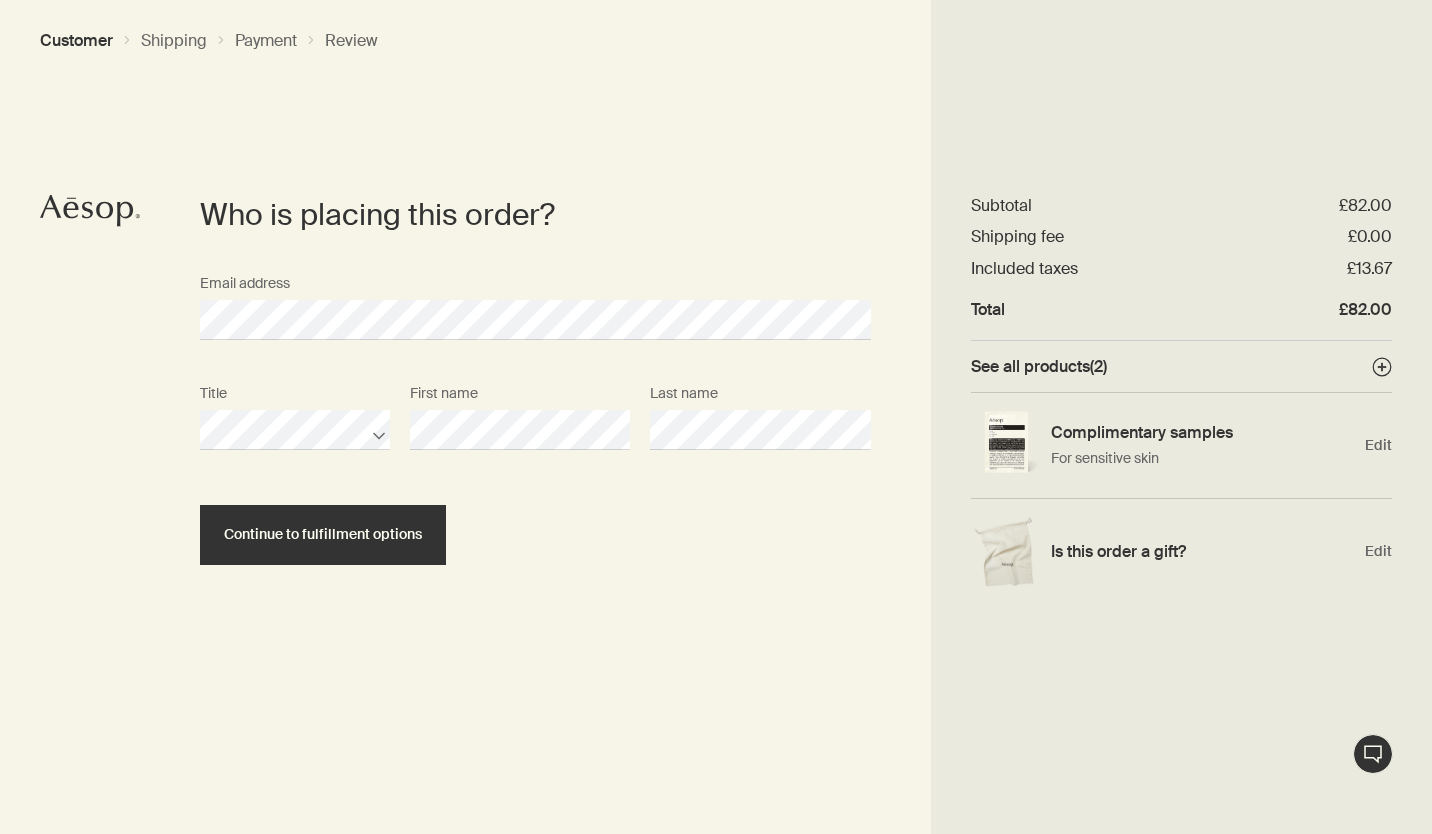 click on "Continue to fulfillment options" at bounding box center [323, 534] 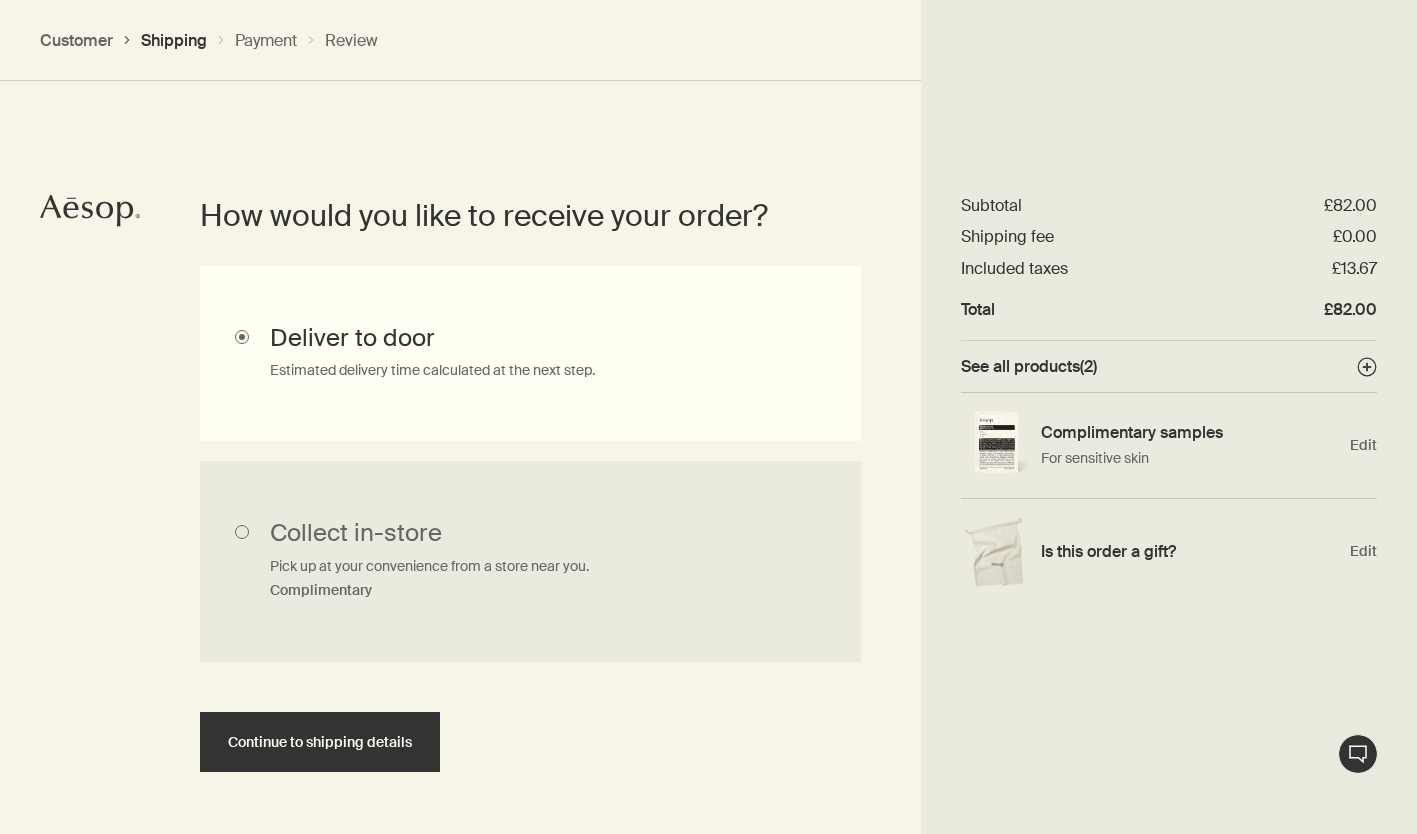 scroll, scrollTop: 448, scrollLeft: 0, axis: vertical 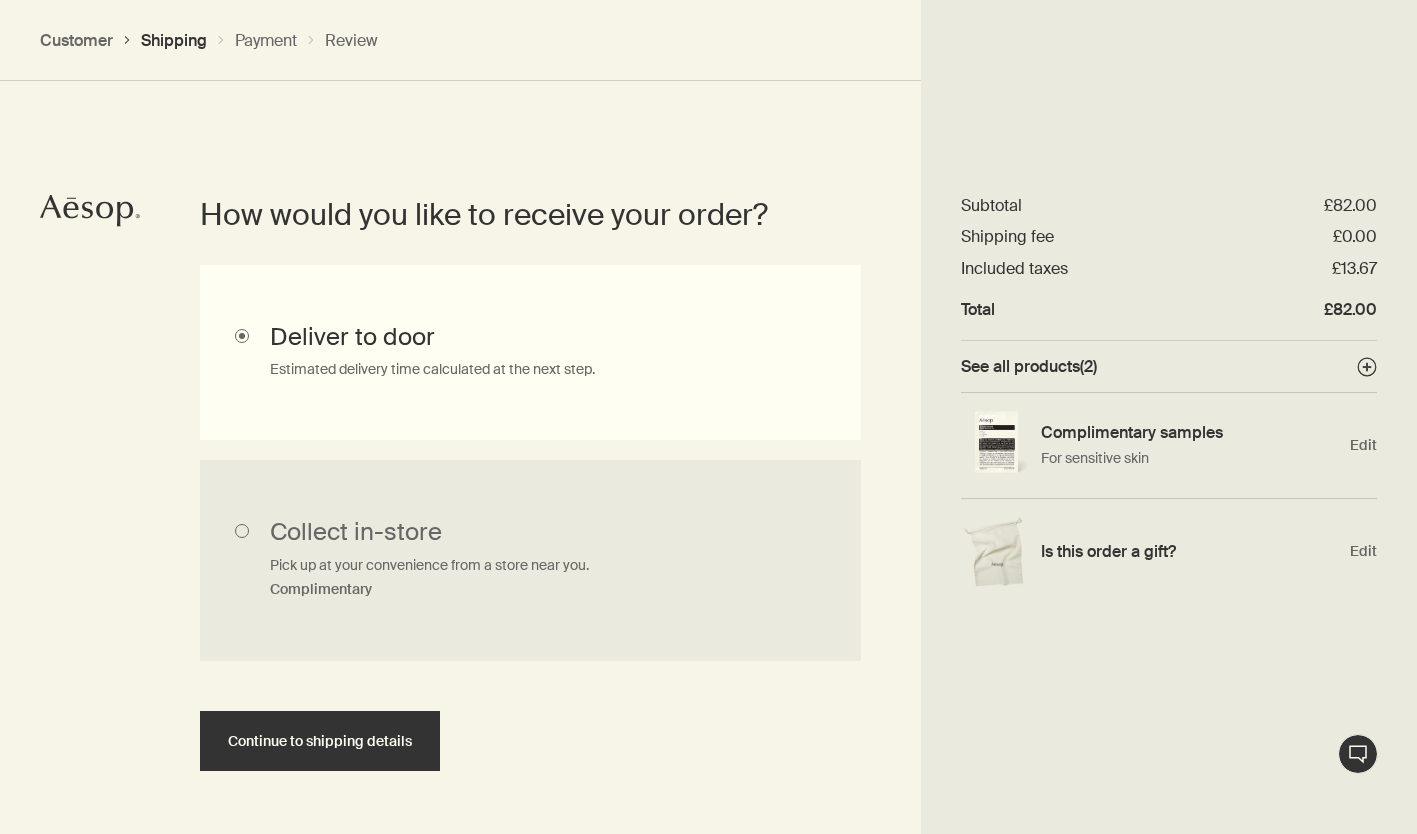 click on "Continue to shipping details" at bounding box center [320, 741] 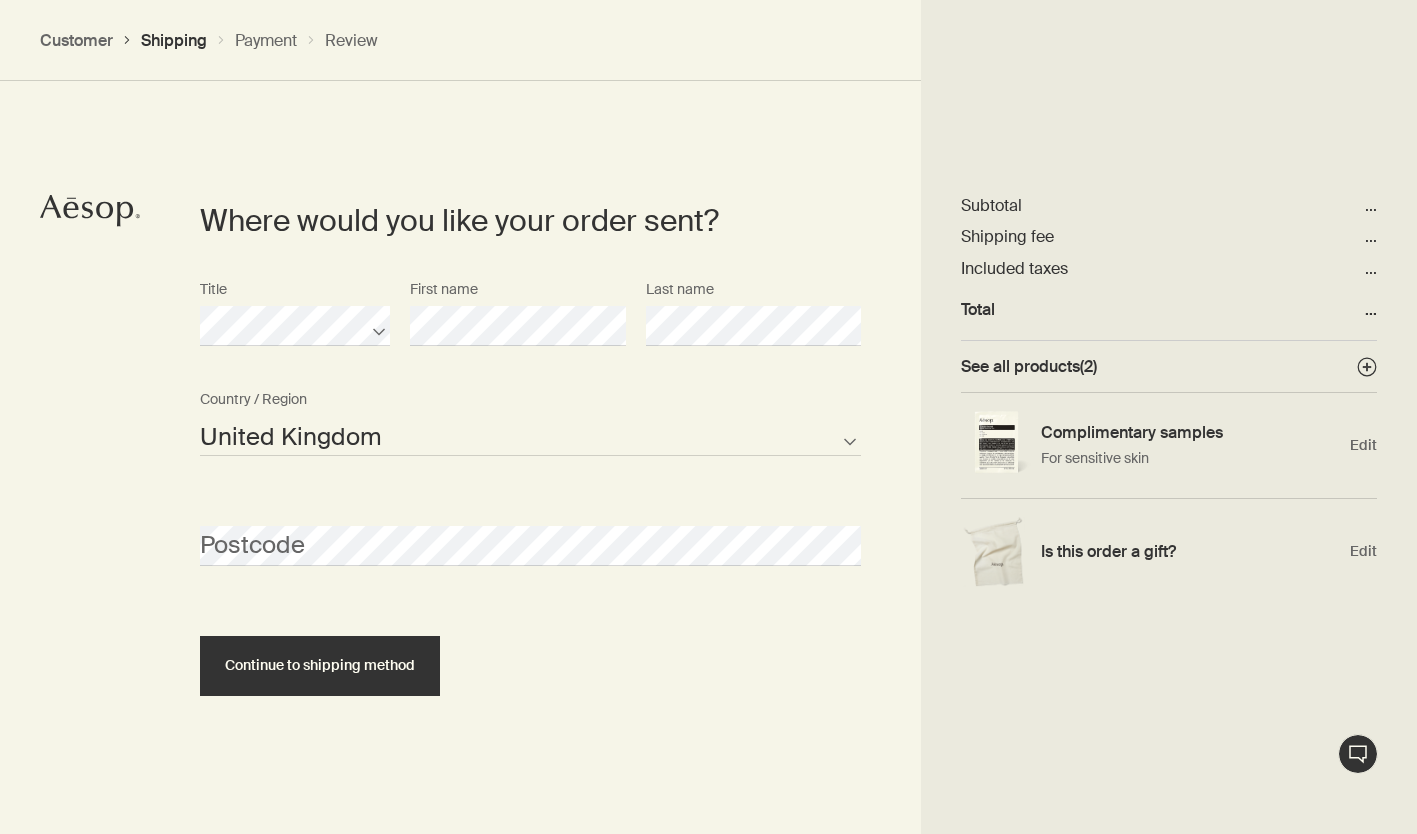 scroll, scrollTop: 865, scrollLeft: 0, axis: vertical 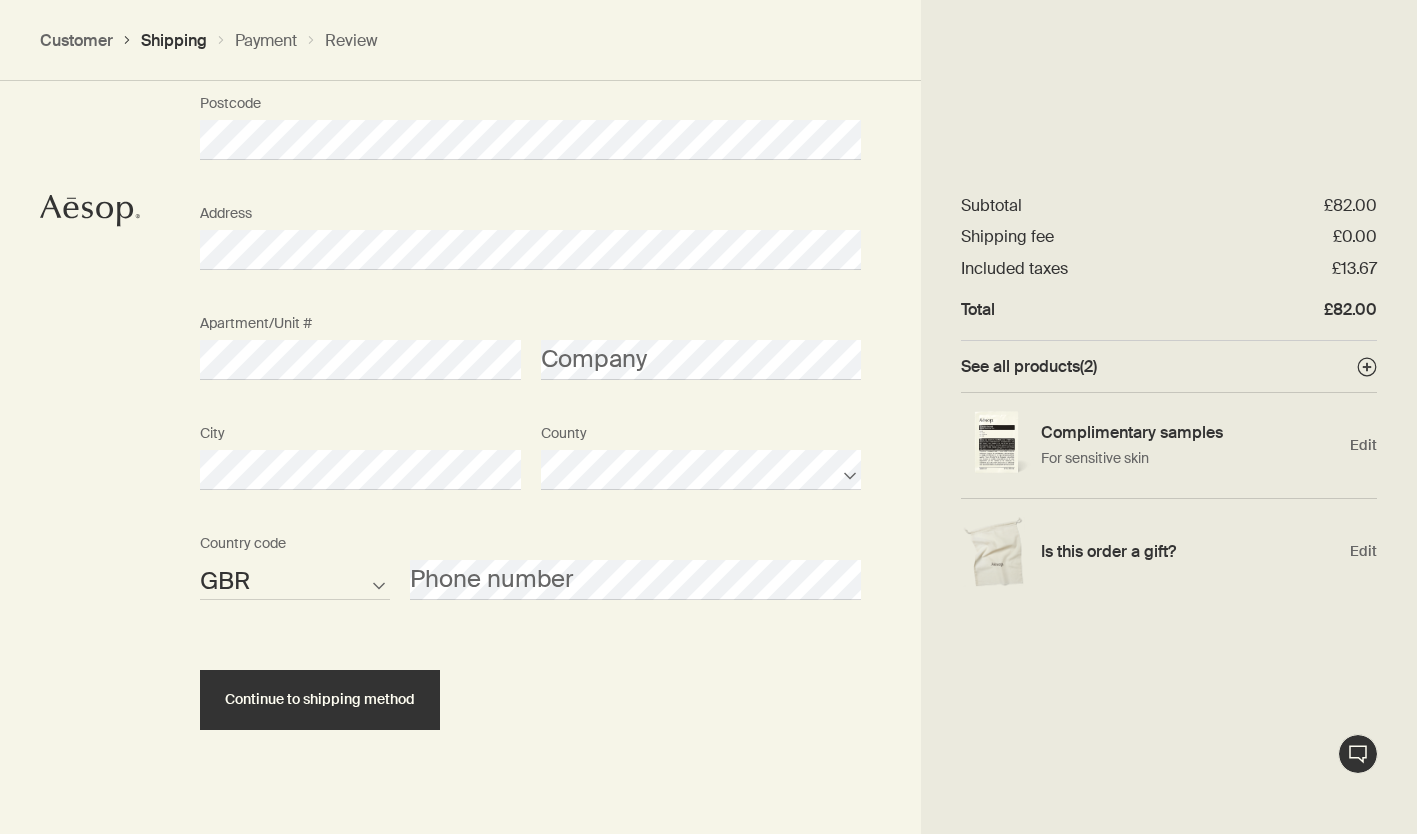 click on "Continue to shipping method" at bounding box center (320, 700) 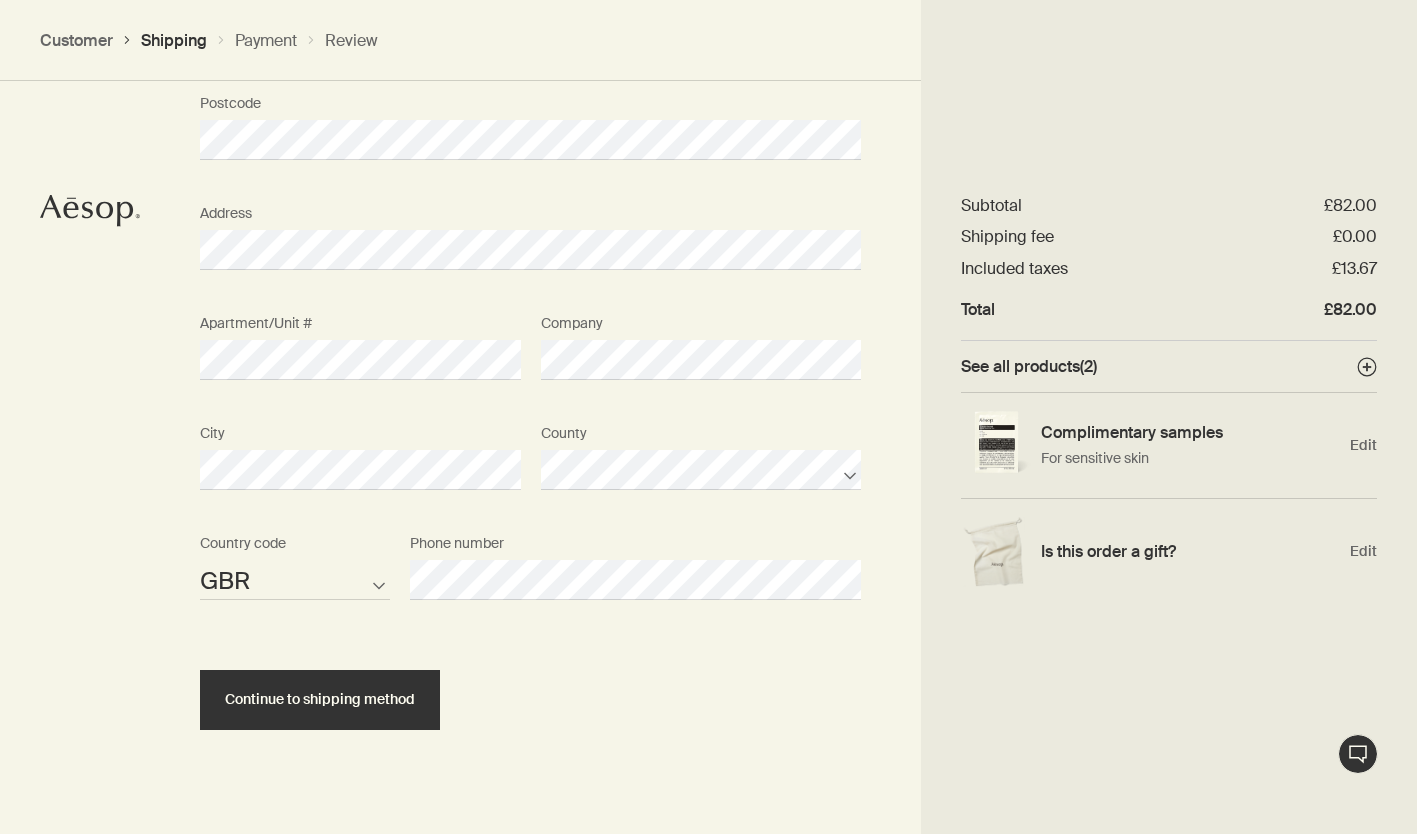 click on "Continue to shipping method" at bounding box center (320, 699) 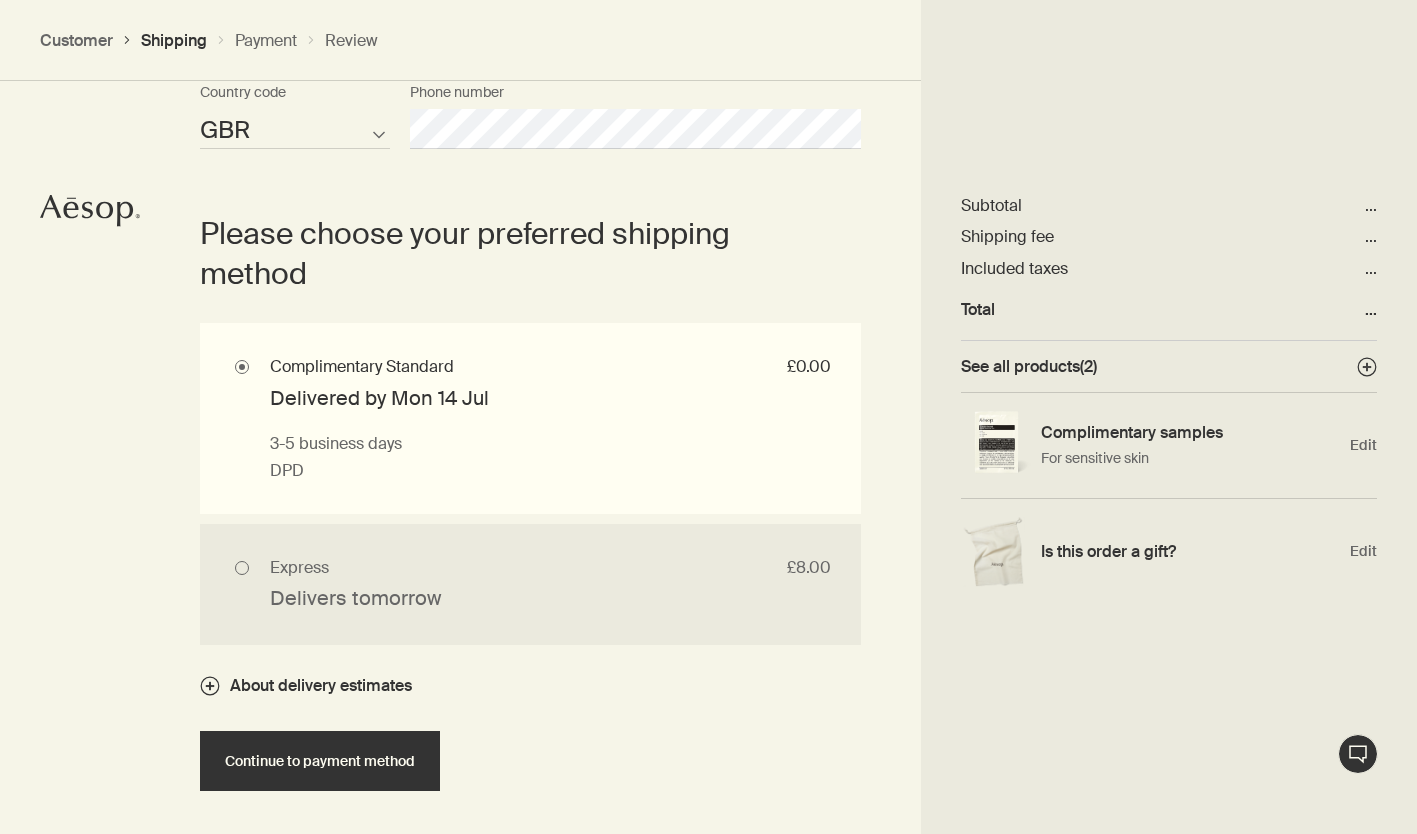 scroll, scrollTop: 1742, scrollLeft: 0, axis: vertical 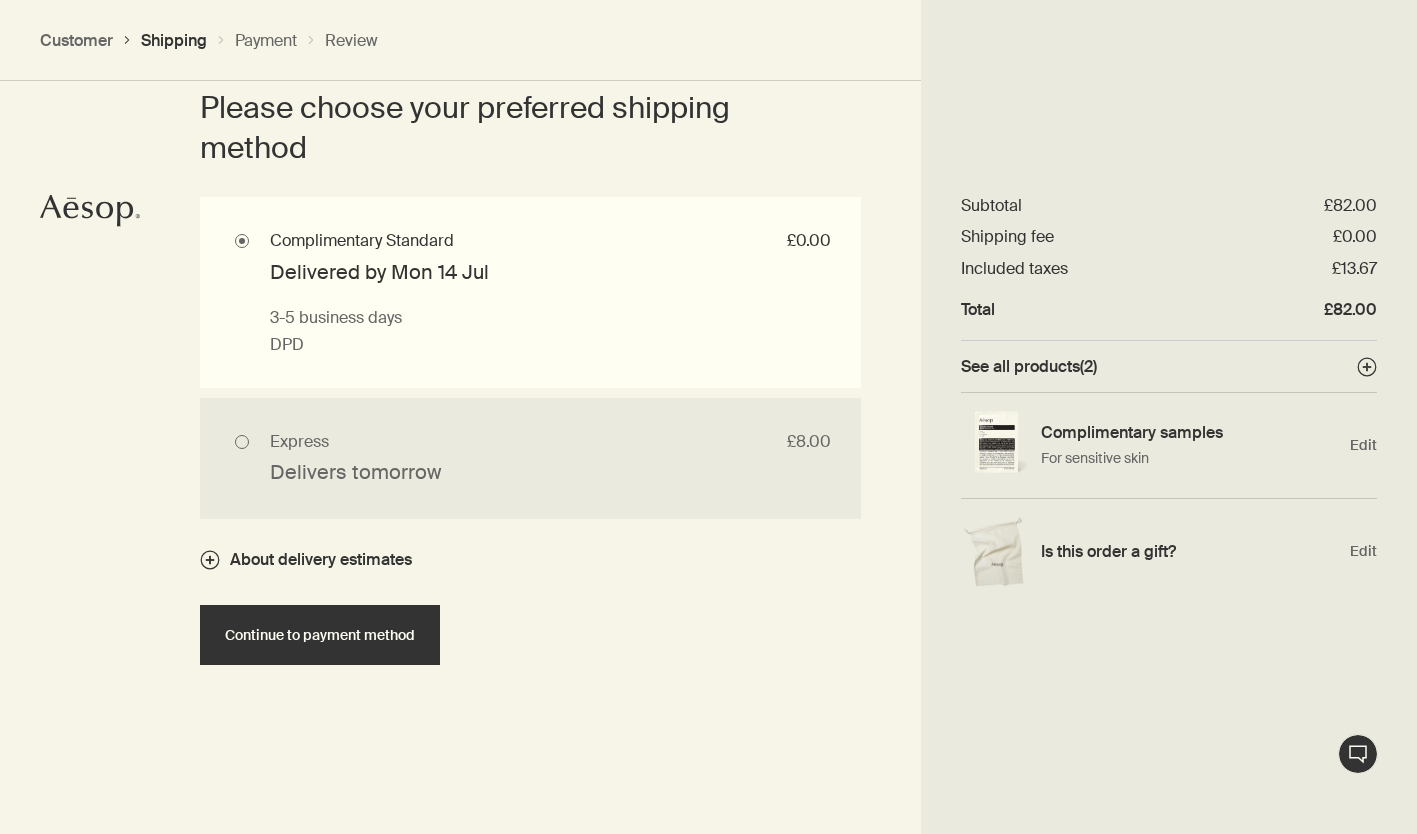 click on "Continue to payment method" at bounding box center [320, 635] 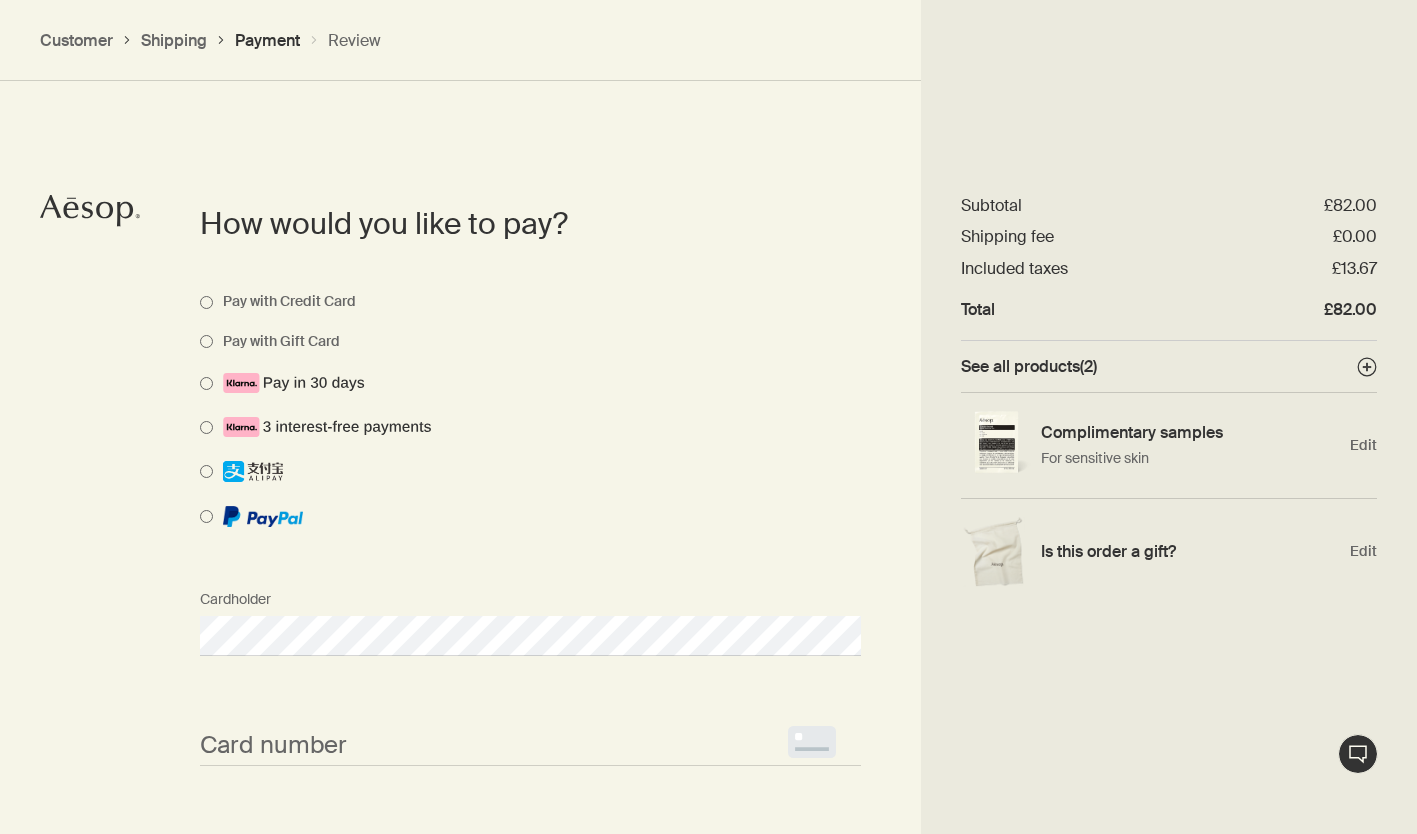 scroll, scrollTop: 1418, scrollLeft: 0, axis: vertical 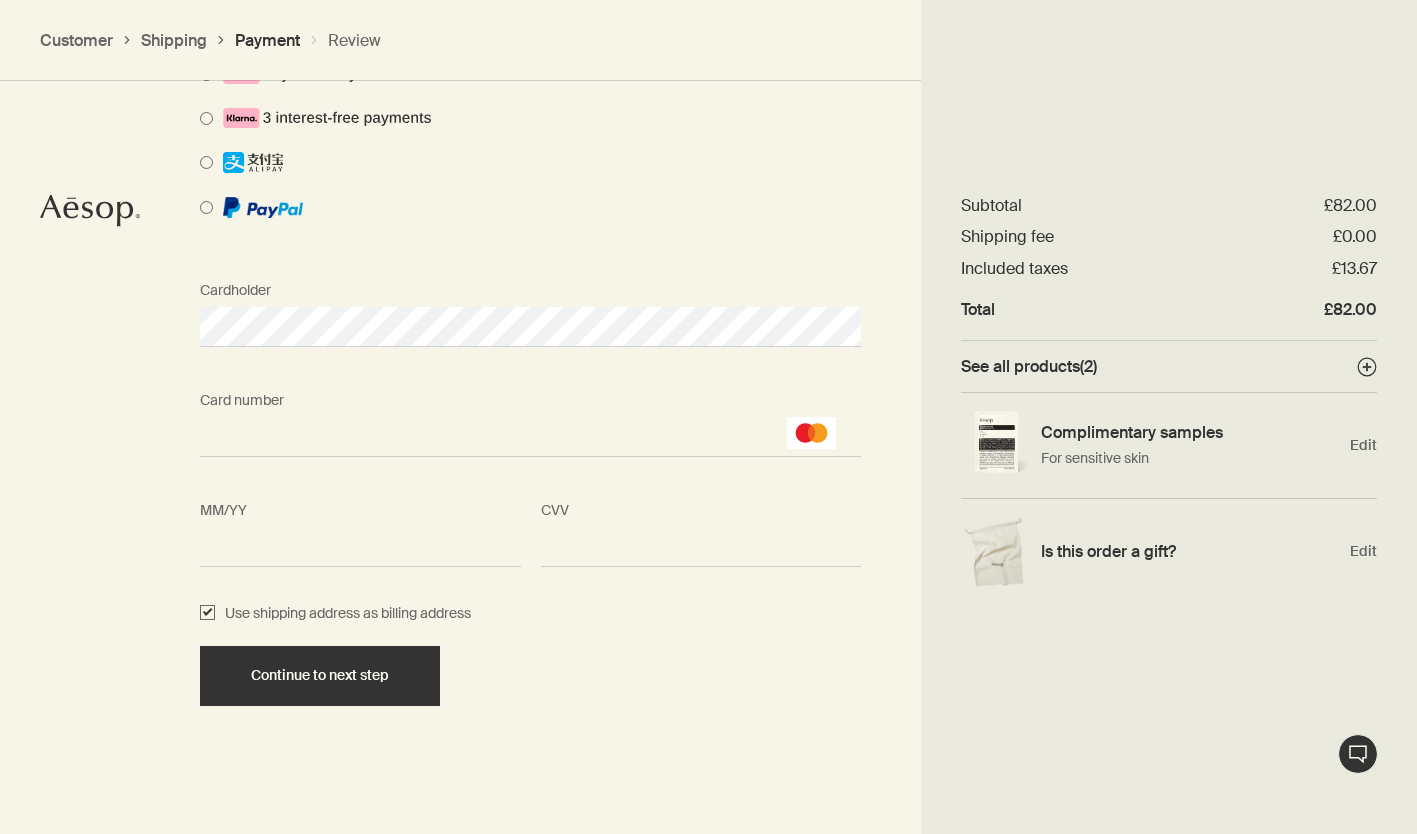 click on "Continue to next step" at bounding box center [320, 675] 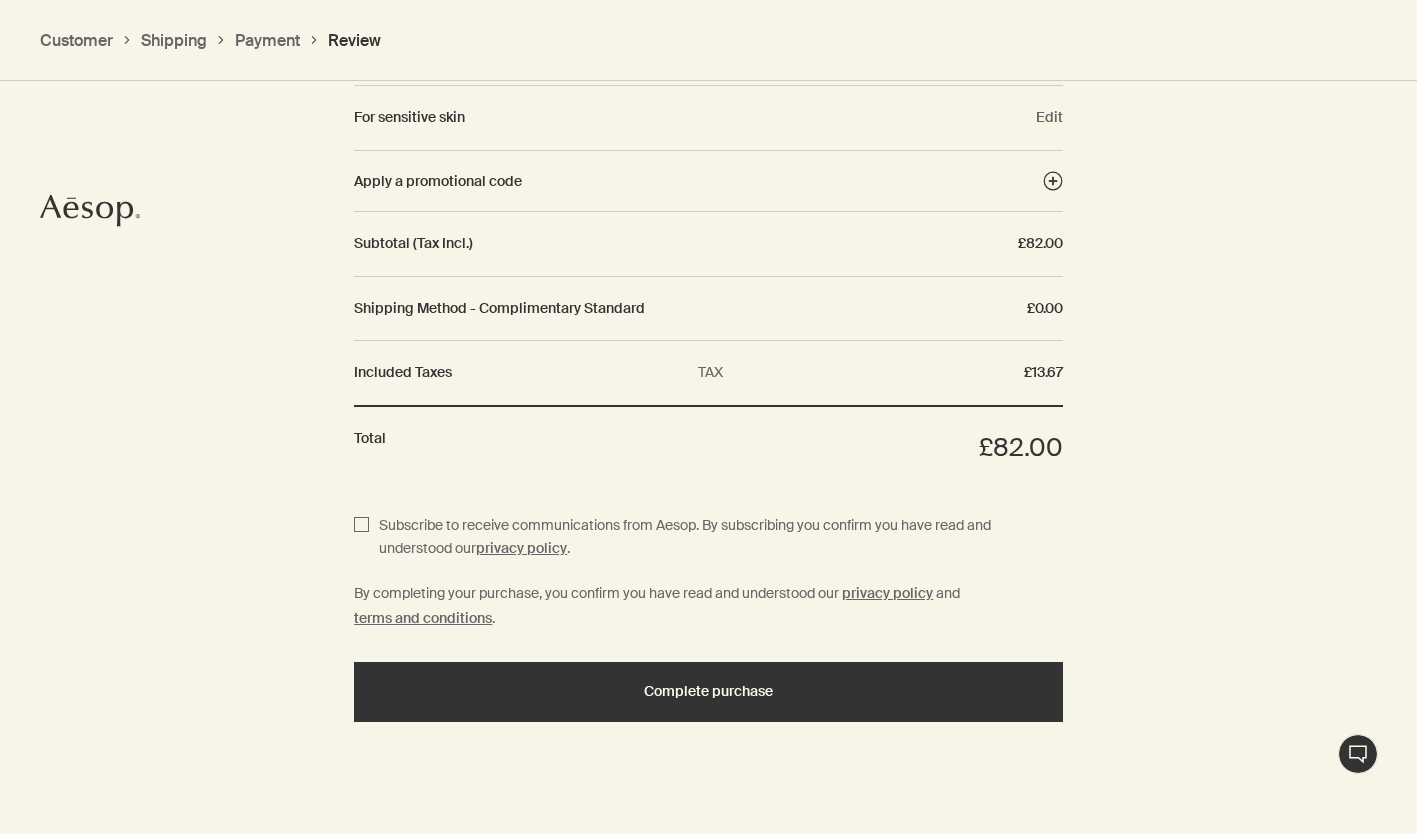 scroll, scrollTop: 2351, scrollLeft: 0, axis: vertical 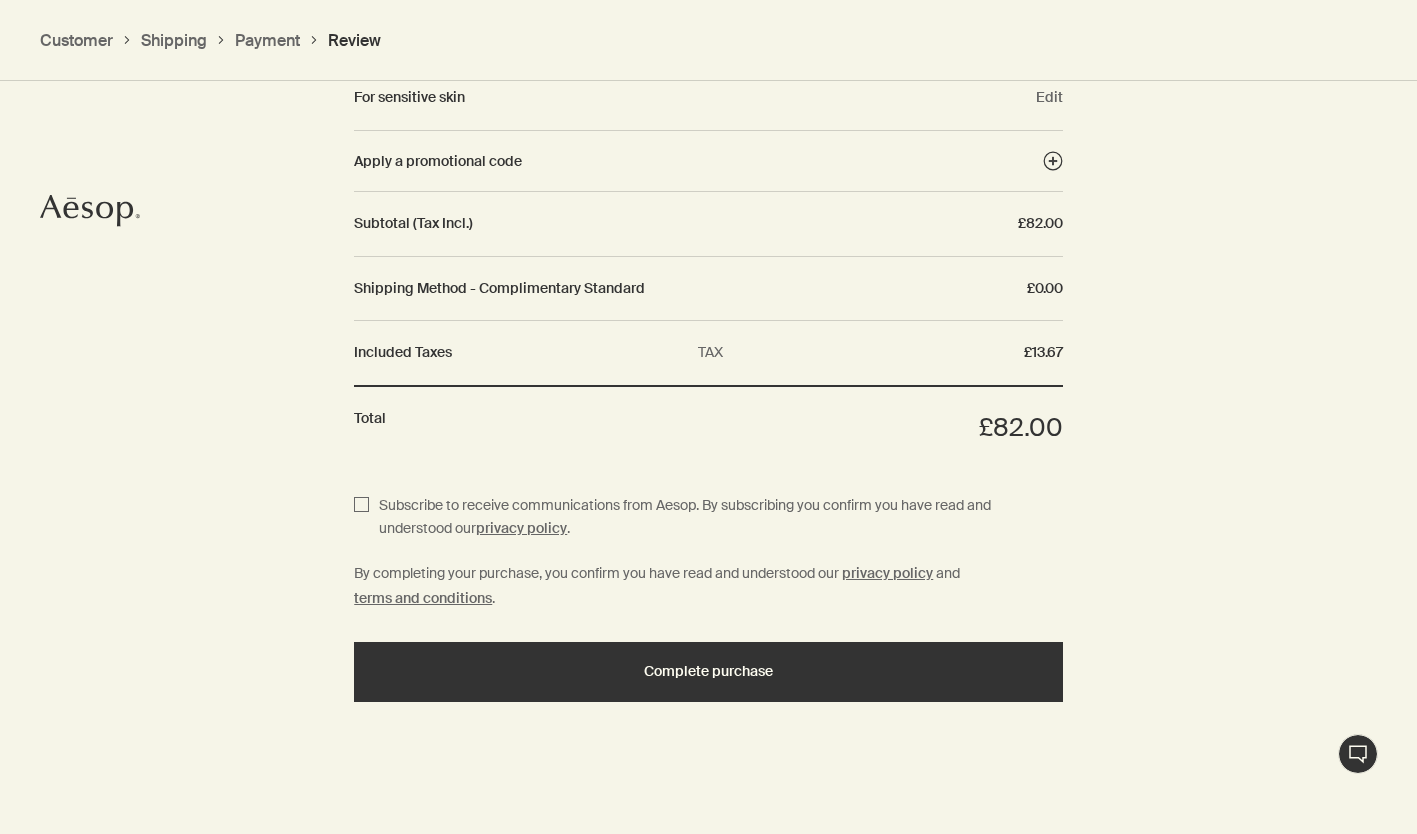 click on "Complete purchase" at bounding box center [708, 672] 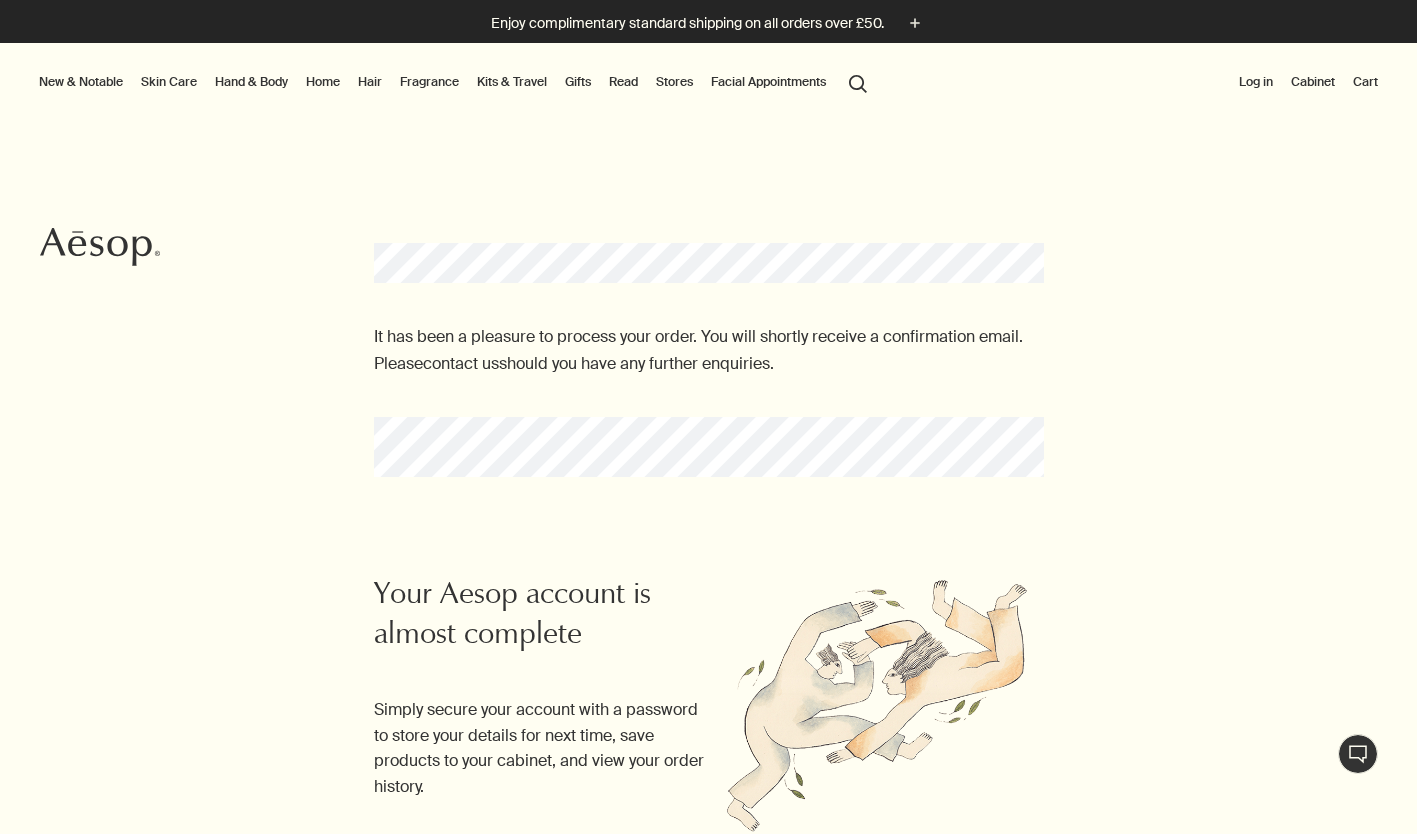 scroll, scrollTop: 0, scrollLeft: 0, axis: both 